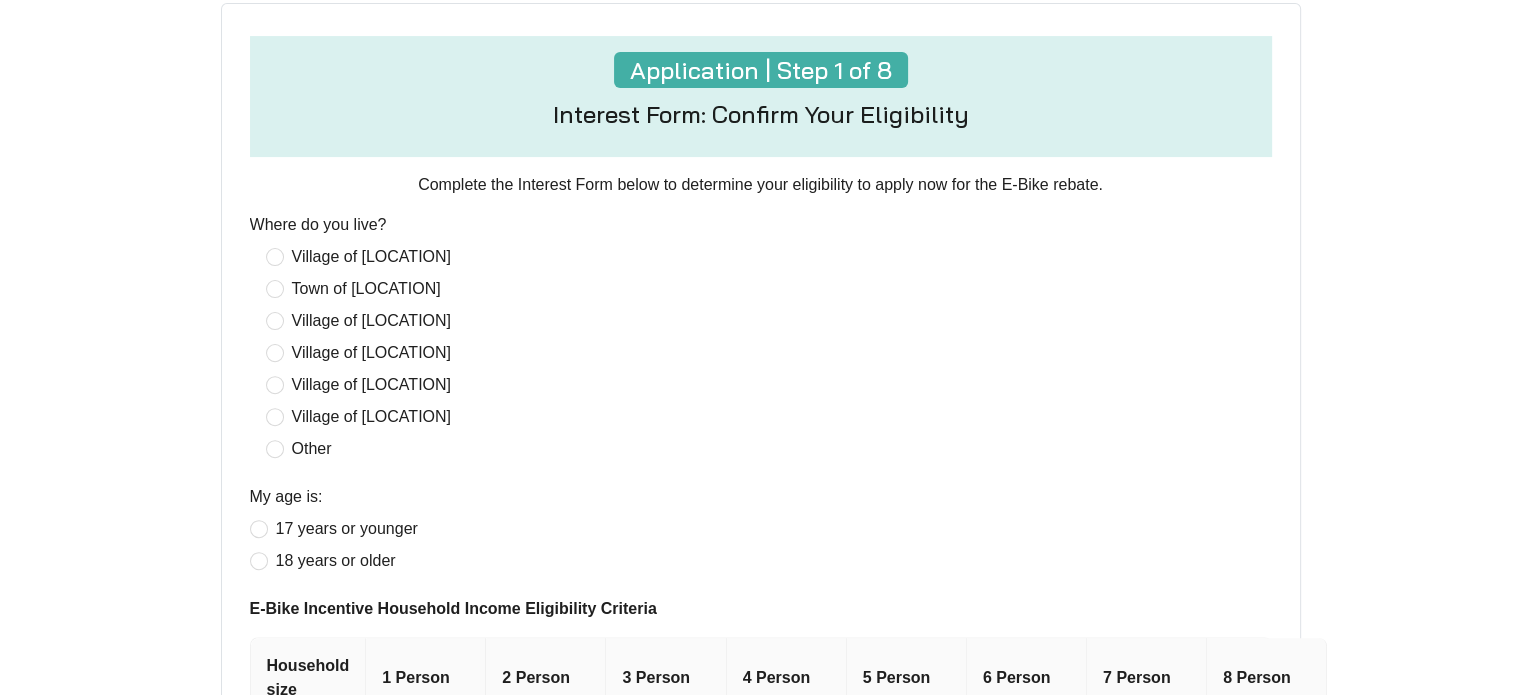 scroll, scrollTop: 600, scrollLeft: 0, axis: vertical 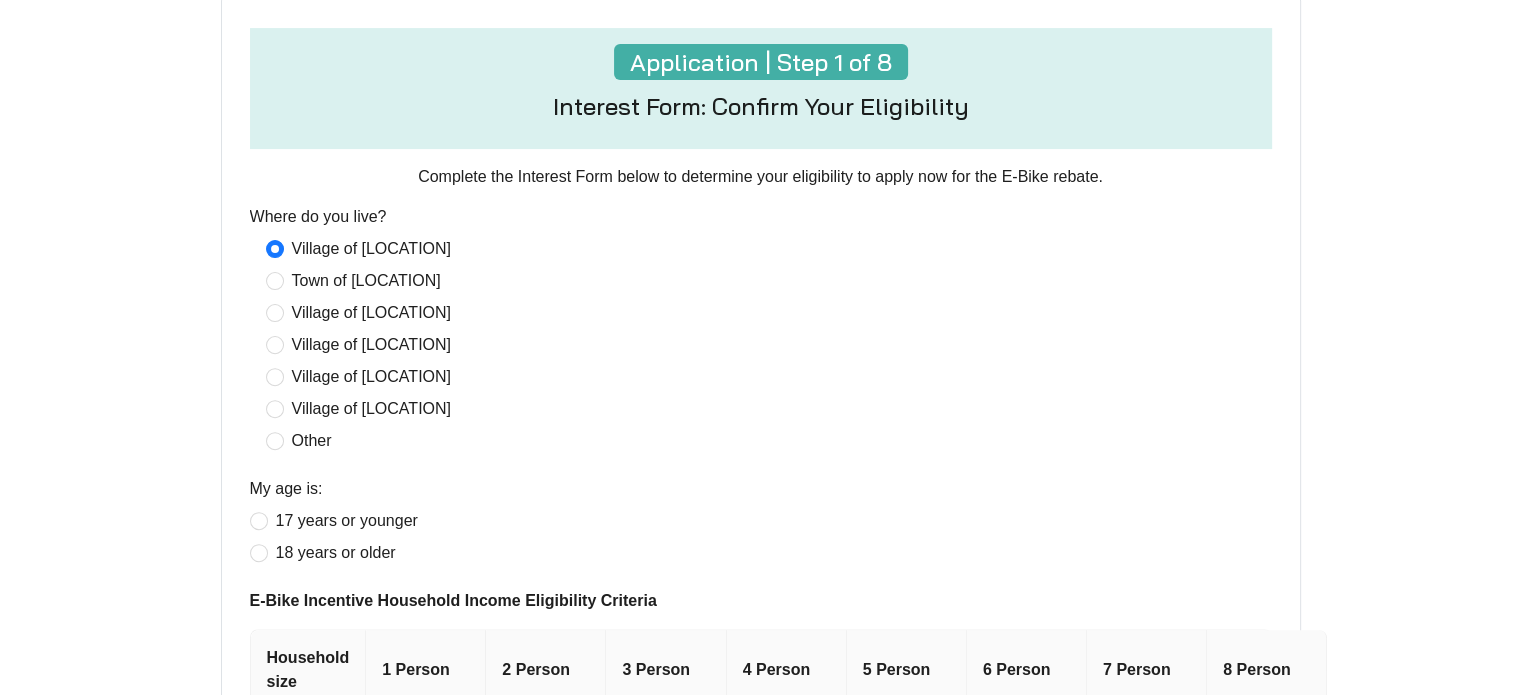 click on "Village of [LOCATION] Town of [LOCATION] Village of [LOCATION] Village of [LOCATION] Village of [LOCATION] Village of [LOCATION] Other" at bounding box center (761, 345) 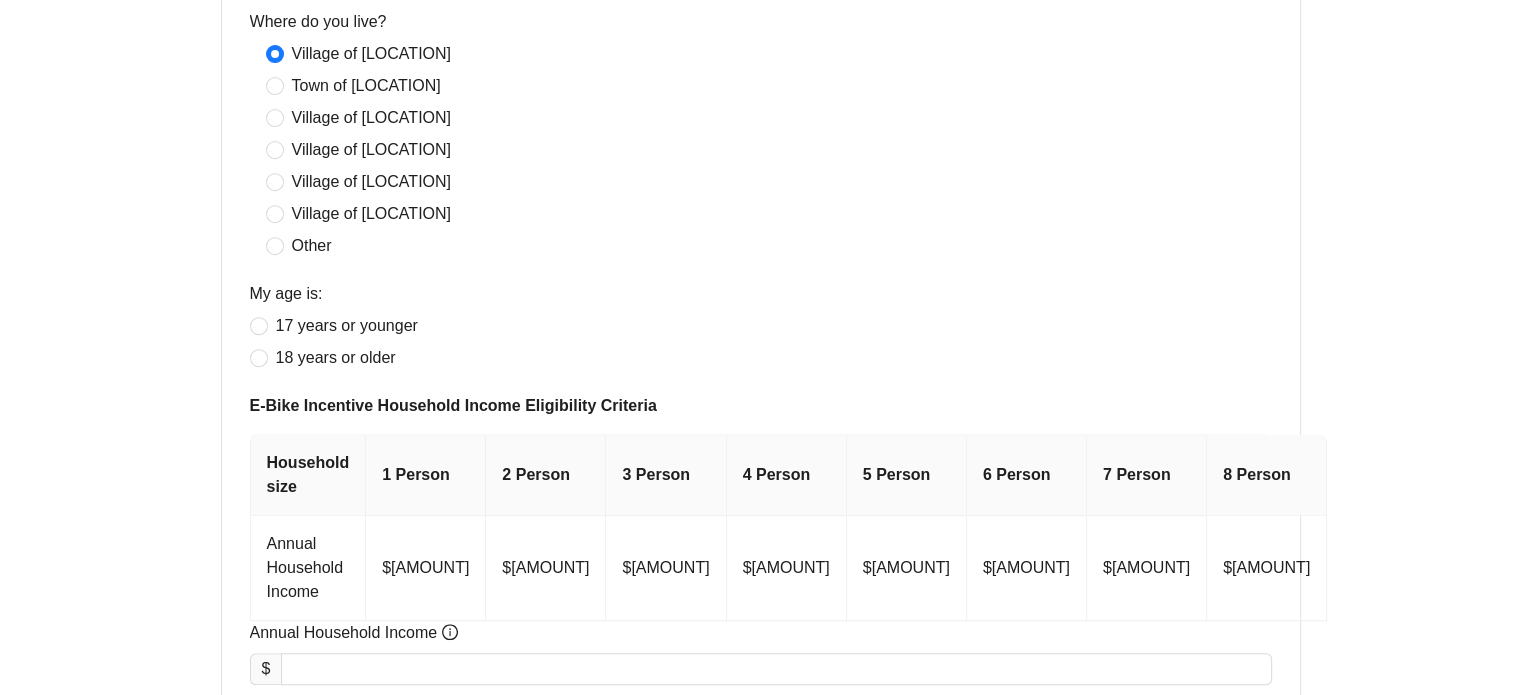 scroll, scrollTop: 800, scrollLeft: 0, axis: vertical 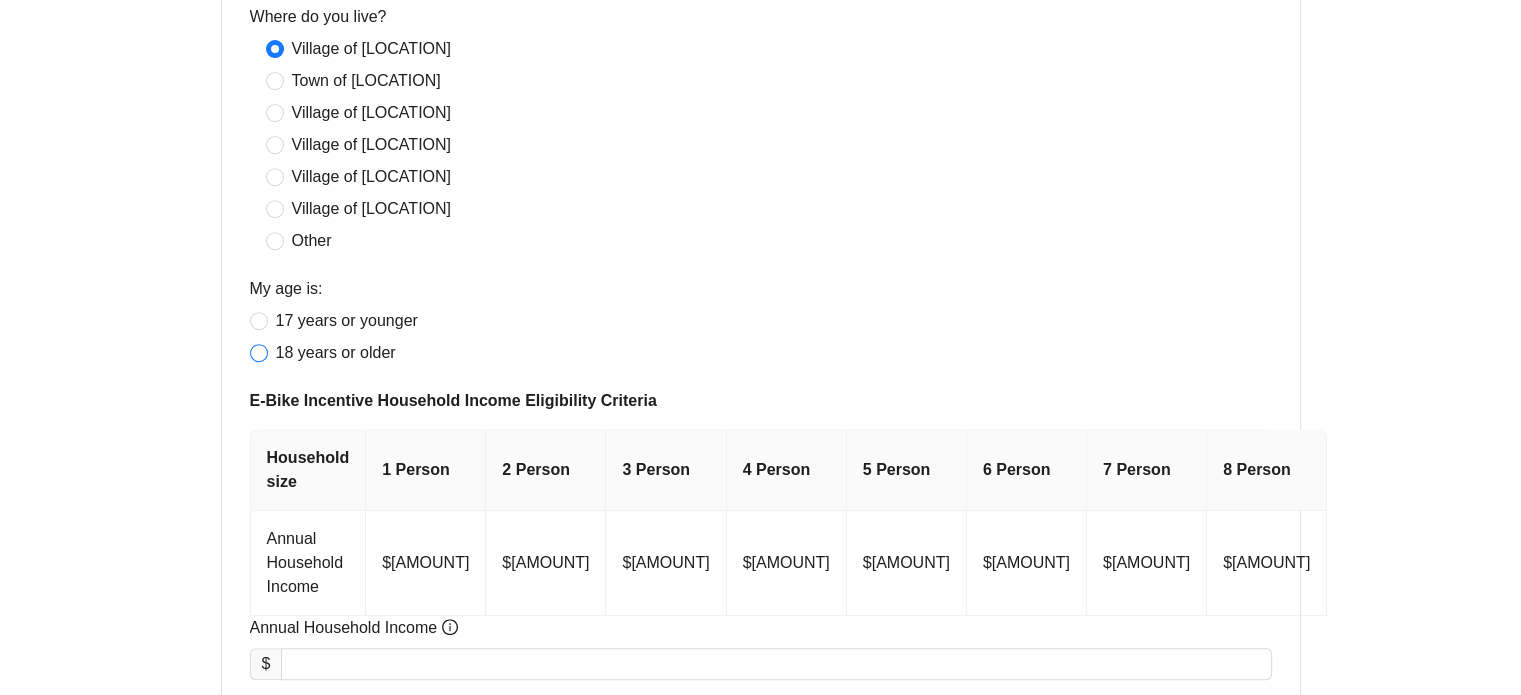 click on "18 years or older" at bounding box center [336, 353] 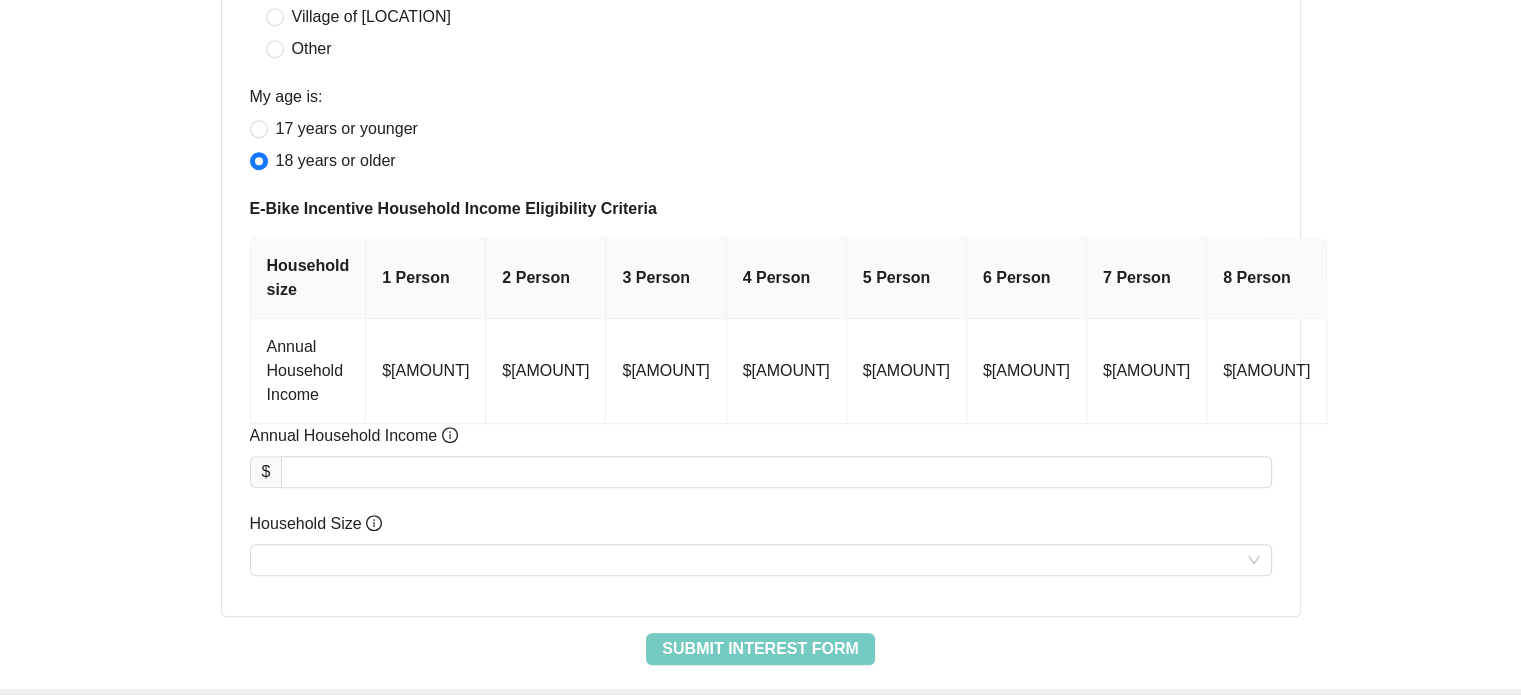 scroll, scrollTop: 1000, scrollLeft: 0, axis: vertical 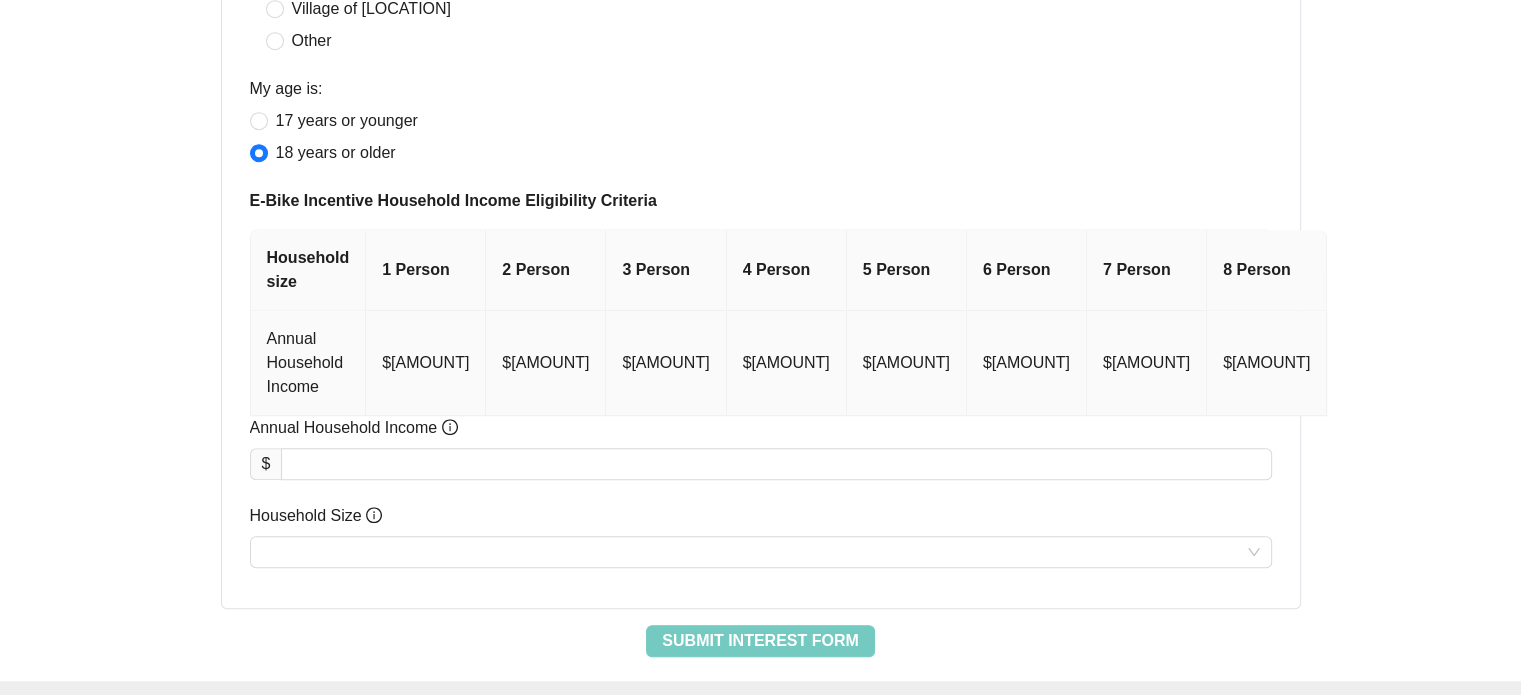 click on "$[AMOUNT]" at bounding box center [426, 363] 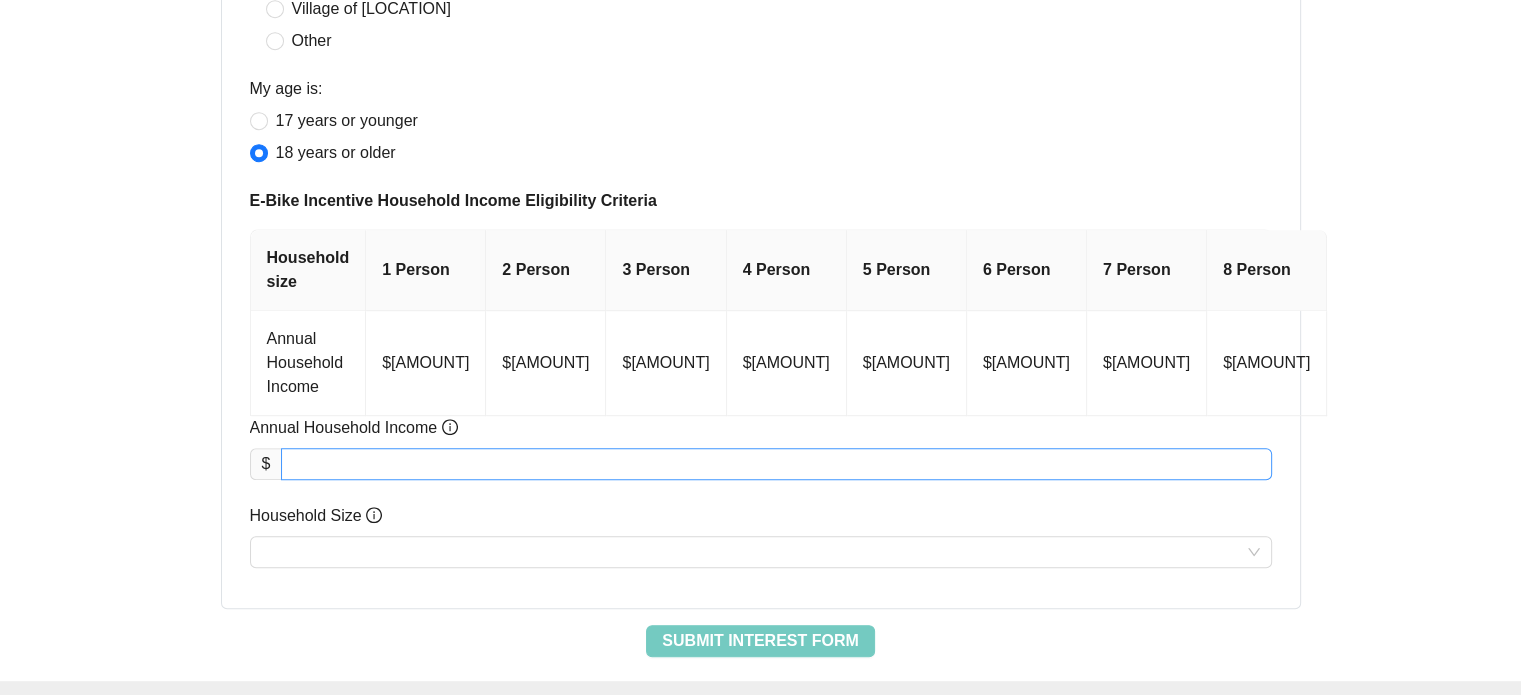 click on "Annual Household Income" at bounding box center [776, 464] 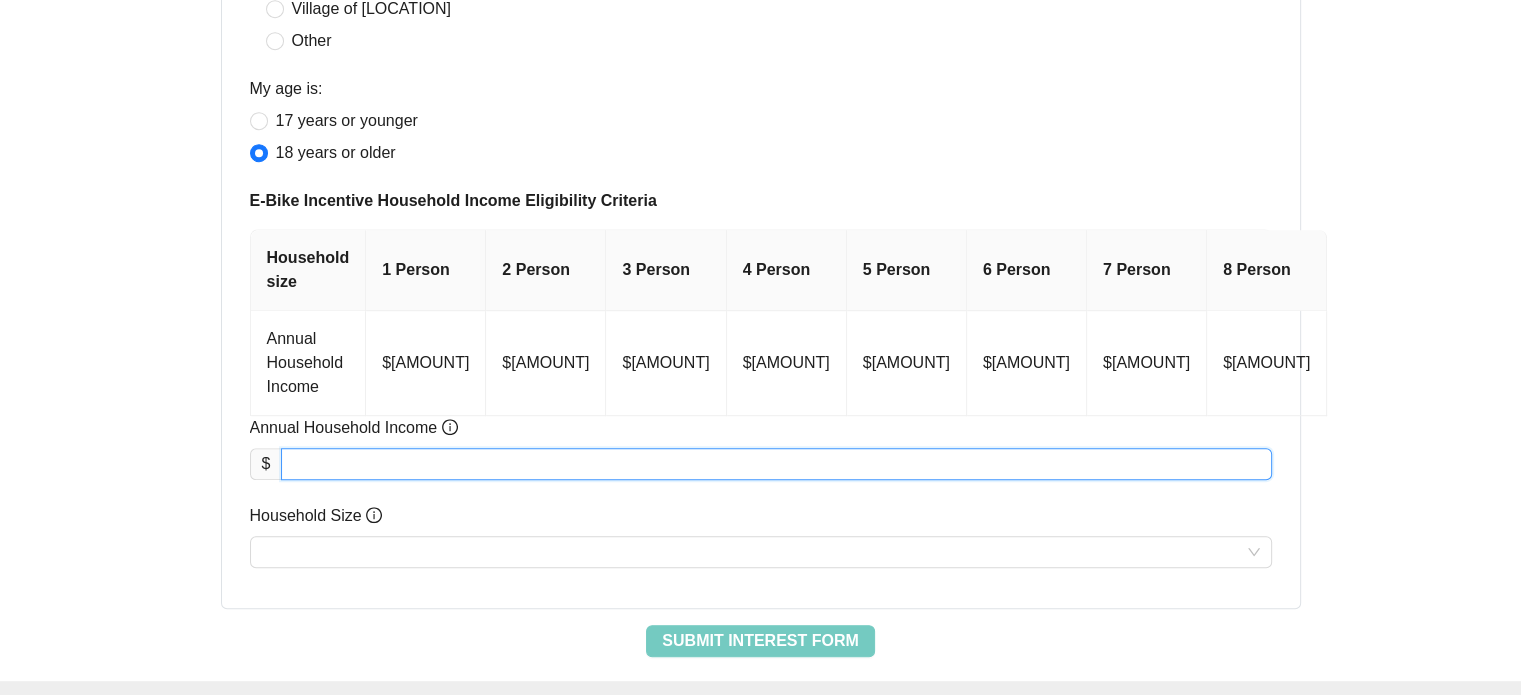 click on "Household Size" at bounding box center [761, 520] 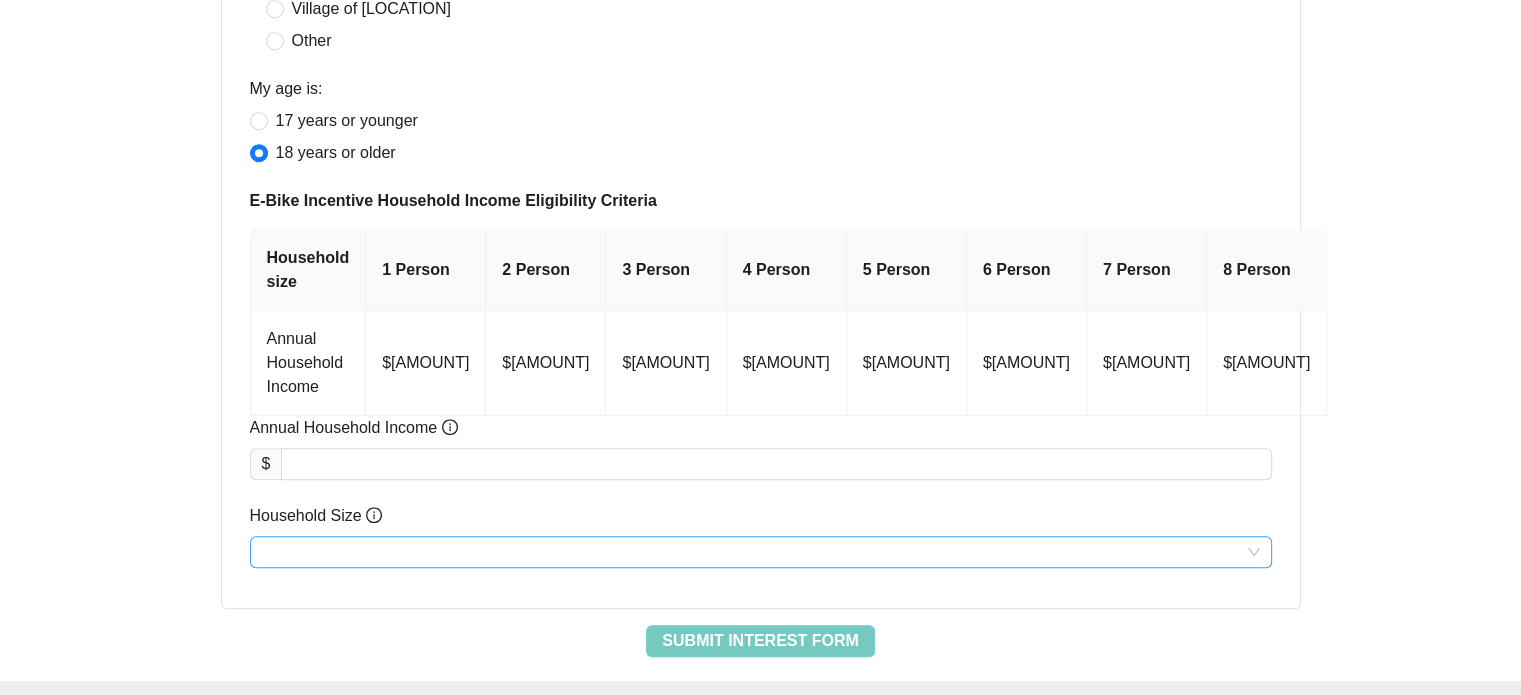 click on "Household Size" at bounding box center (761, 552) 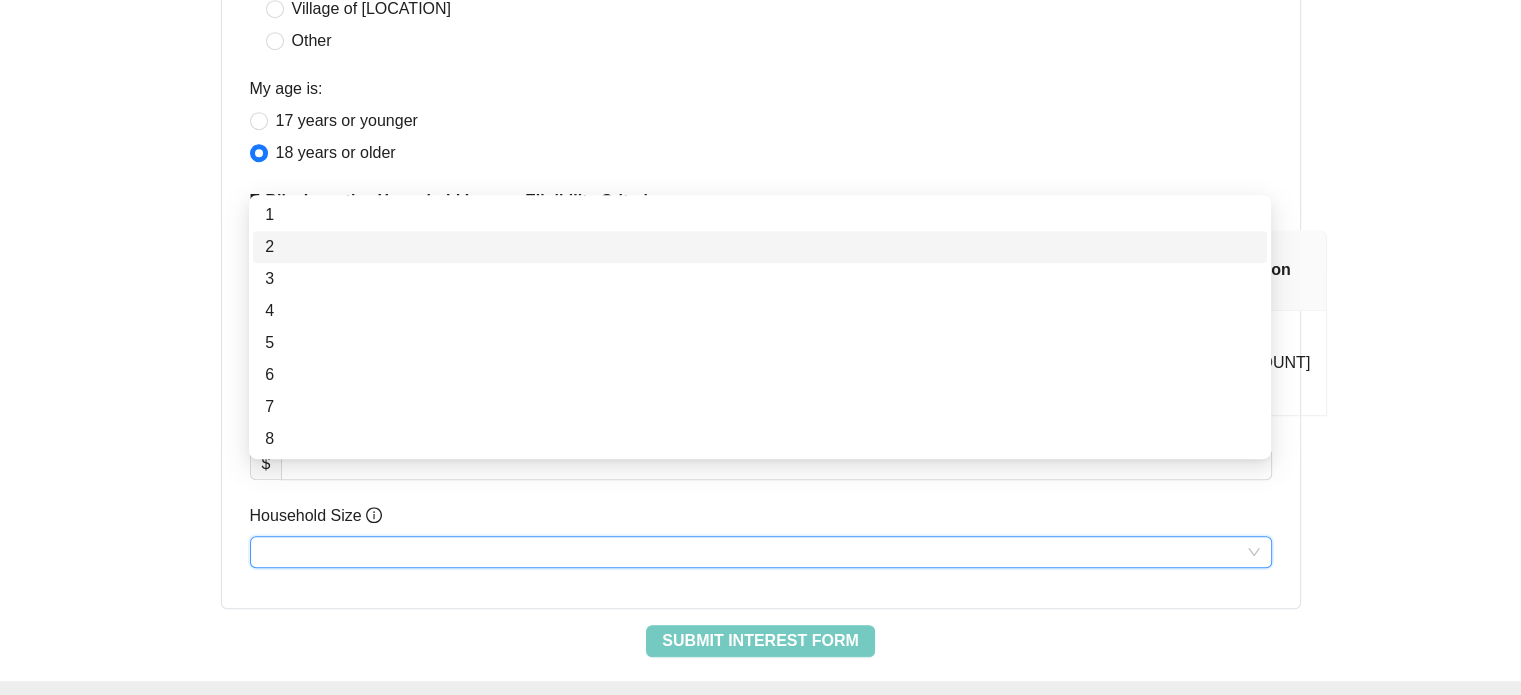 click on "2" at bounding box center (760, 247) 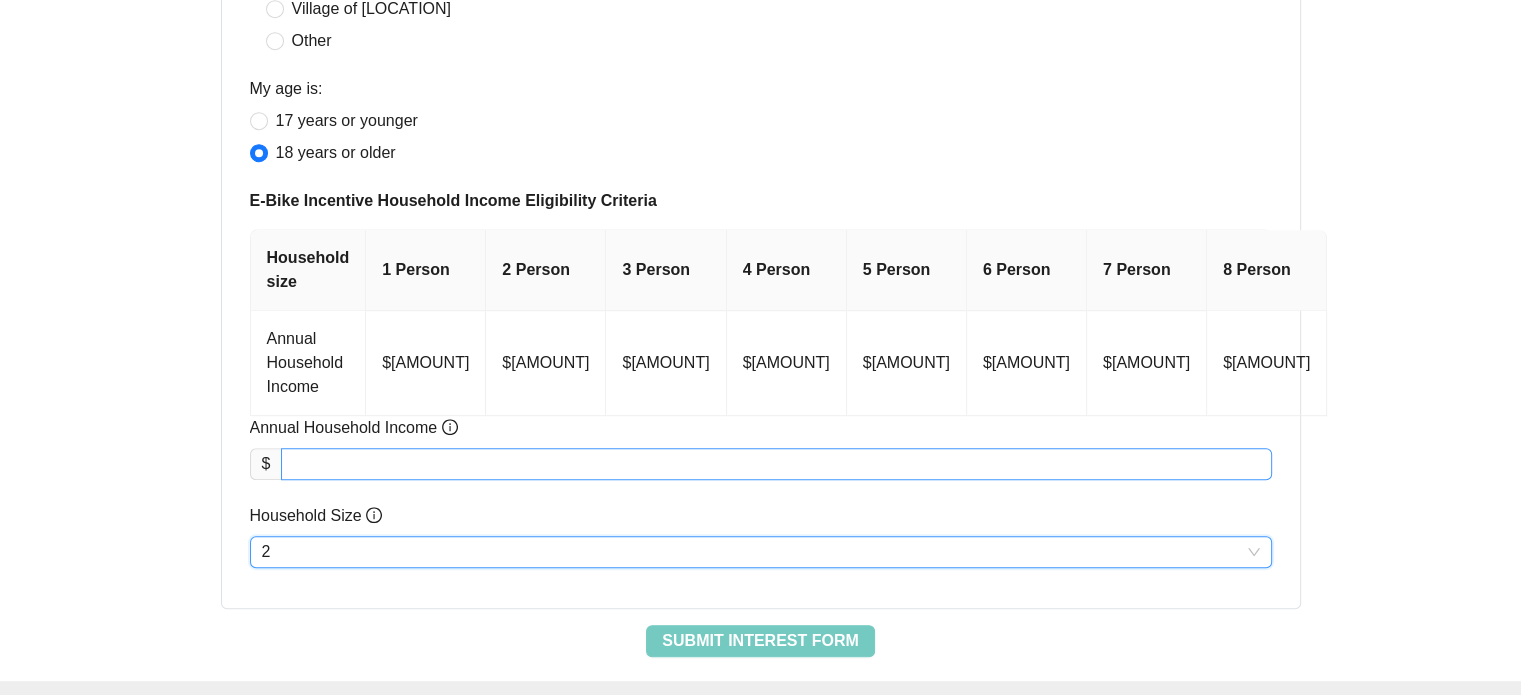 click on "Annual Household Income" at bounding box center [776, 464] 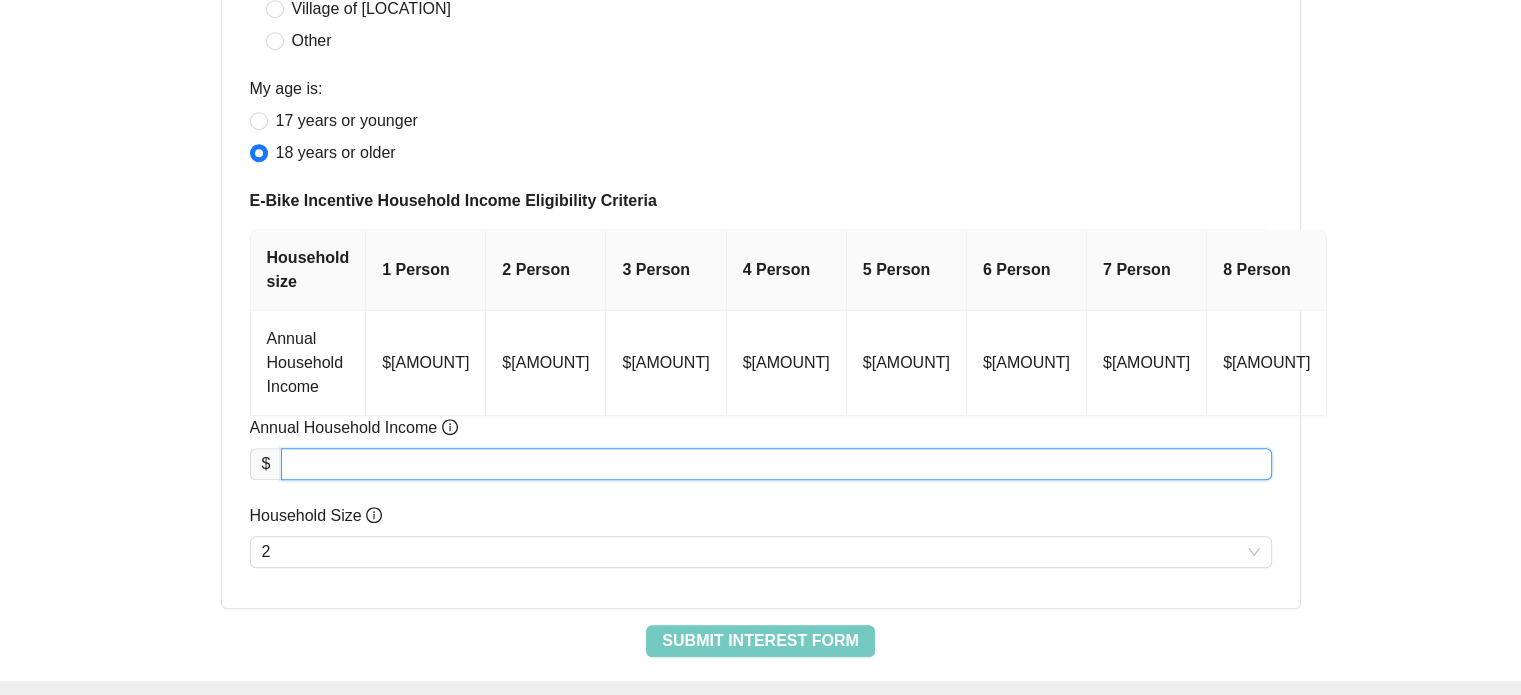 click on "Application | Step 1 of 8 Interest Form: Confirm Your Eligibility Complete the Interest Form below to determine your eligibility to apply now for the E-Bike rebate. Where do you live? Village of [LOCATION] Town of [LOCATION] Village of [LOCATION] Village of [LOCATION] Village of [LOCATION] Village of [LOCATION] Other My age is: [AGE] years or younger [AGE] years or older E-Bike Incentive Household Income Eligibility Criteria Household size 1 Person 2 Person 3 Person 4 Person 5 Person 6 Person 7 Person 8 Person Annual Household Income $80,150 $91,600 $103,050 $114,450 $123,650 $132,800 $141,950 $151,100 Annual Household Income   $ **** Household Size   2" at bounding box center (761, 102) 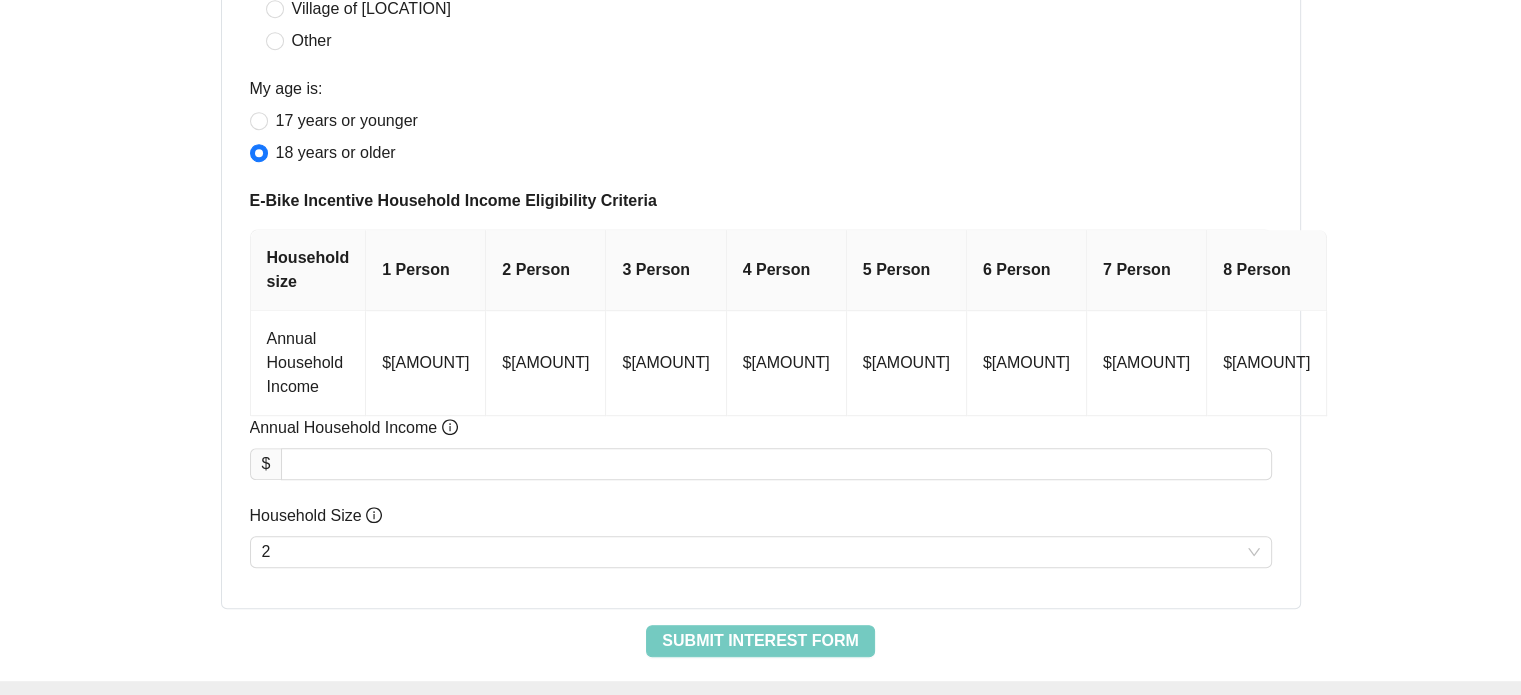 click on "Application | Step 1 of 8 Interest Form: Confirm Your Eligibility Complete the Interest Form below to determine your eligibility to apply now for the E-Bike rebate. Where do you live? Village of [LOCATION] Town of [LOCATION] Village of [LOCATION] Village of [LOCATION] Village of [LOCATION] Village of [LOCATION] Other My age is: [AGE] years or younger [AGE] years or older E-Bike Incentive Household Income Eligibility Criteria Household size 1 Person 2 Person 3 Person 4 Person 5 Person 6 Person 7 Person 8 Person Annual Household Income $80,150 $91,600 $103,050 $114,450 $123,650 $132,800 $141,950 $151,100 Annual Household Income   $ **** Household Size   2" at bounding box center (761, 102) 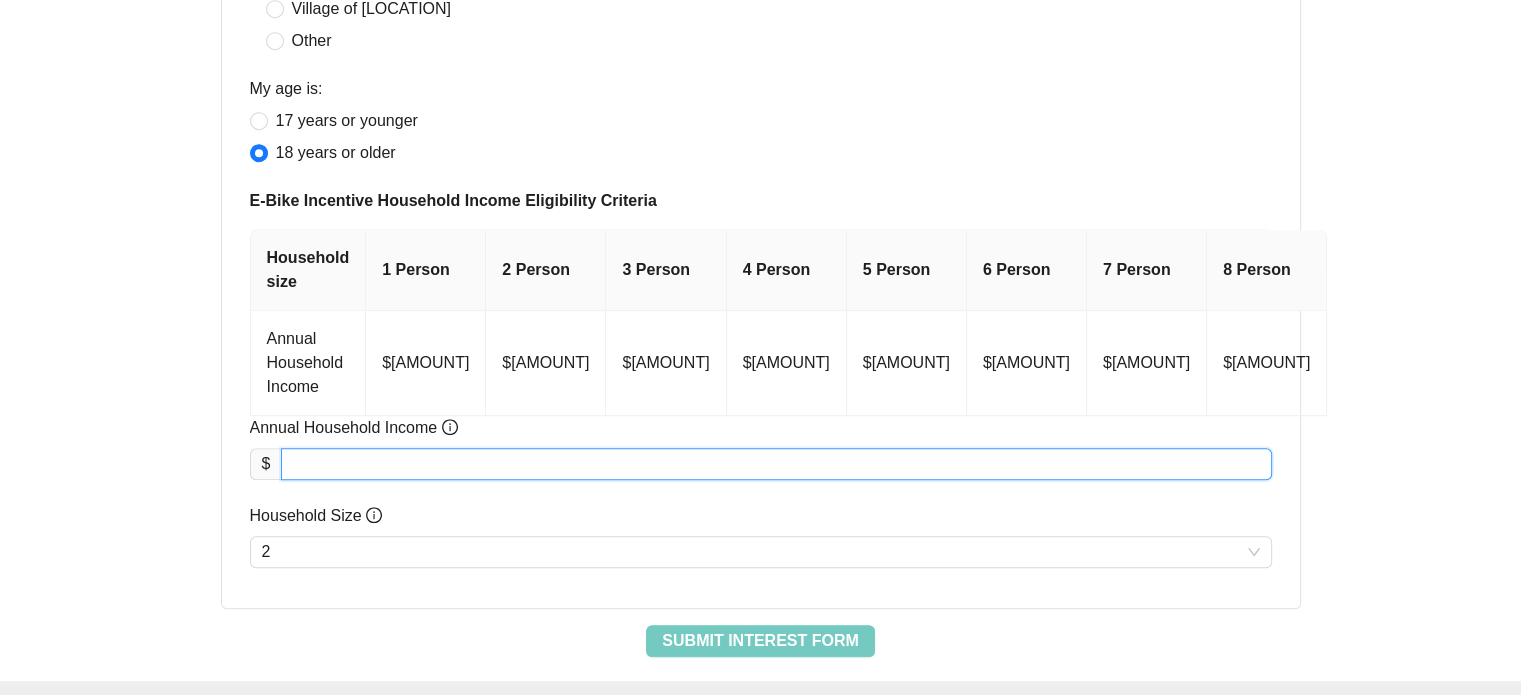 click on "Annual Household Income" at bounding box center [776, 464] 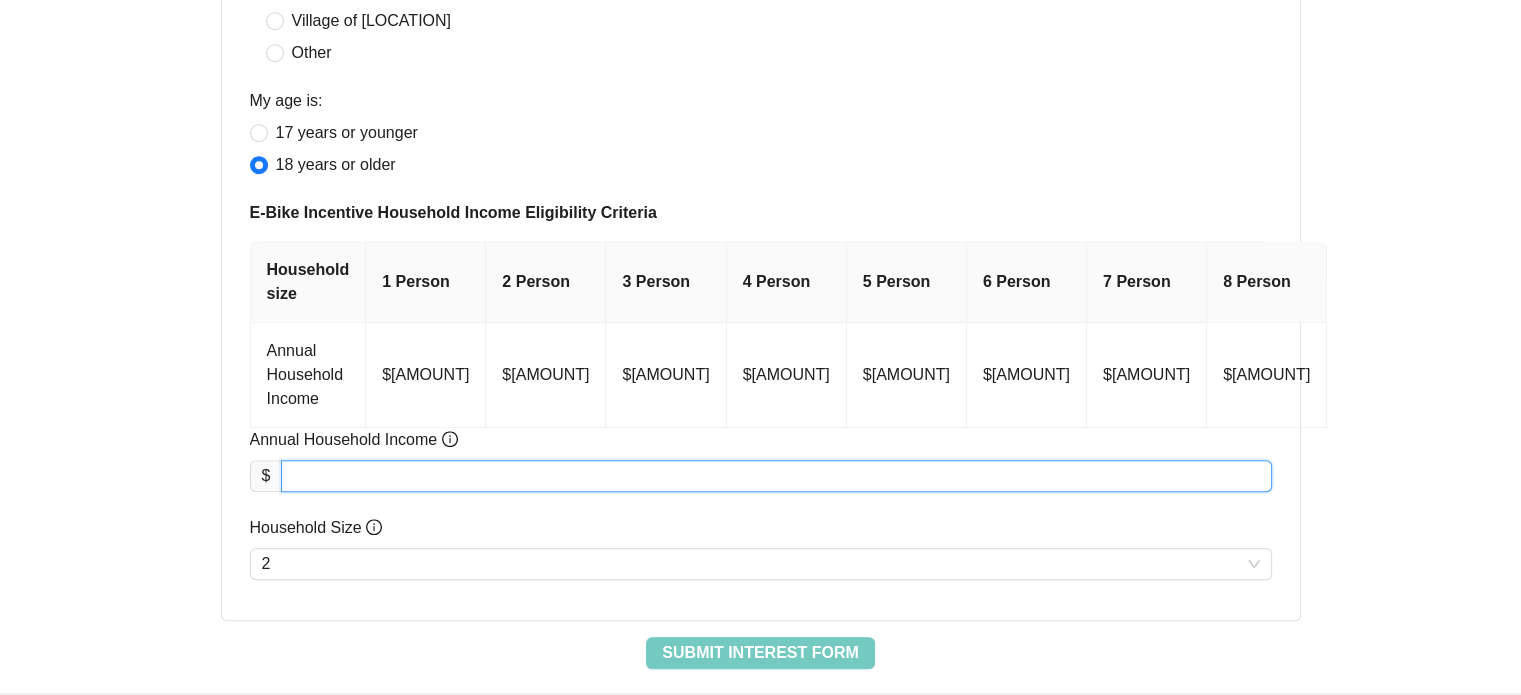 scroll, scrollTop: 1032, scrollLeft: 0, axis: vertical 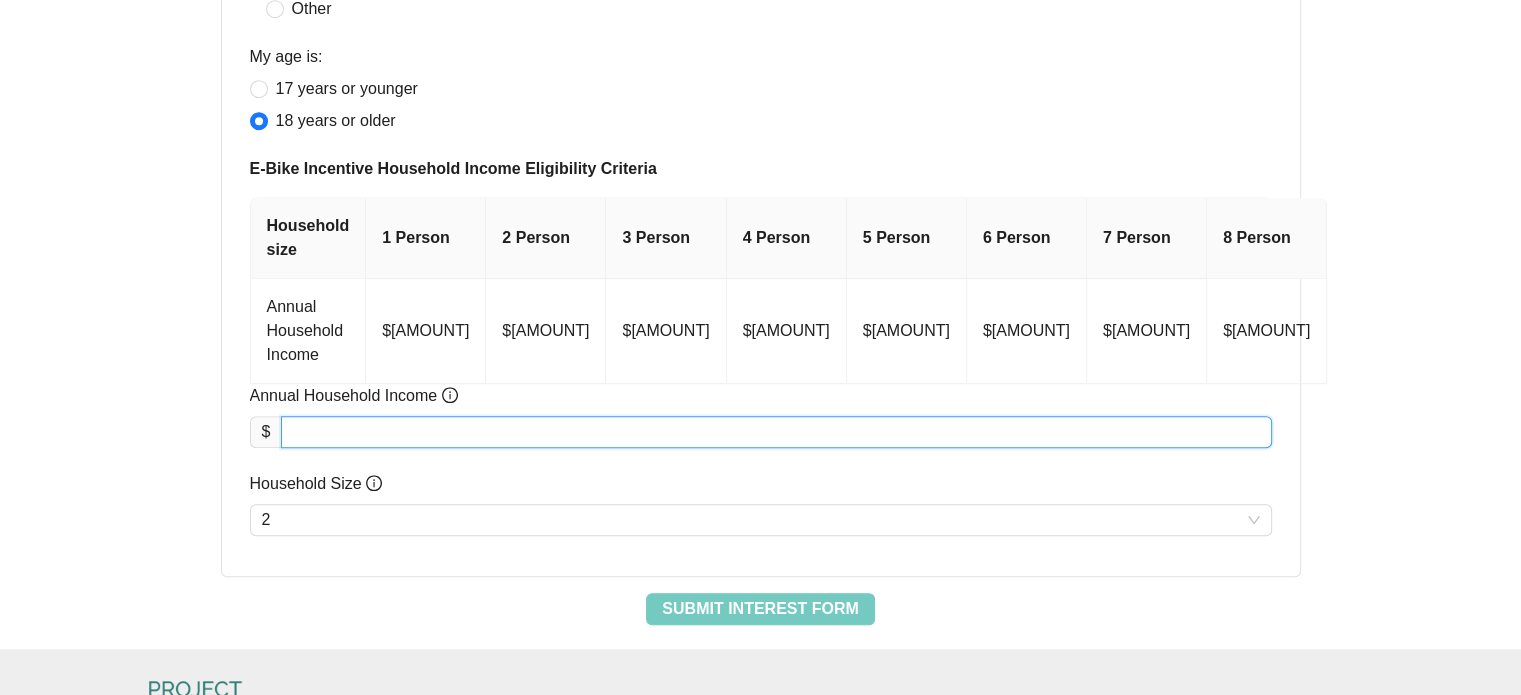click on "Annual Household Income" at bounding box center (776, 432) 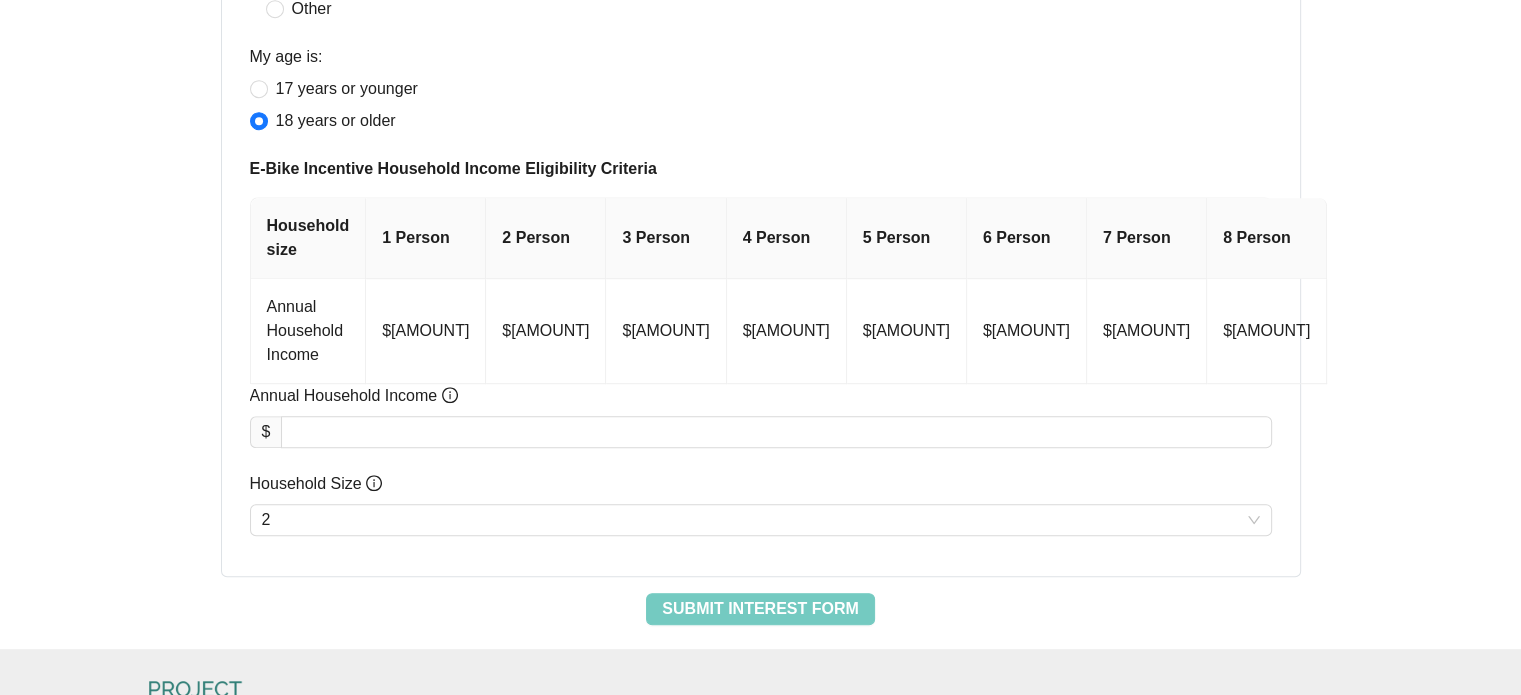 click on "2 Person" at bounding box center (546, 238) 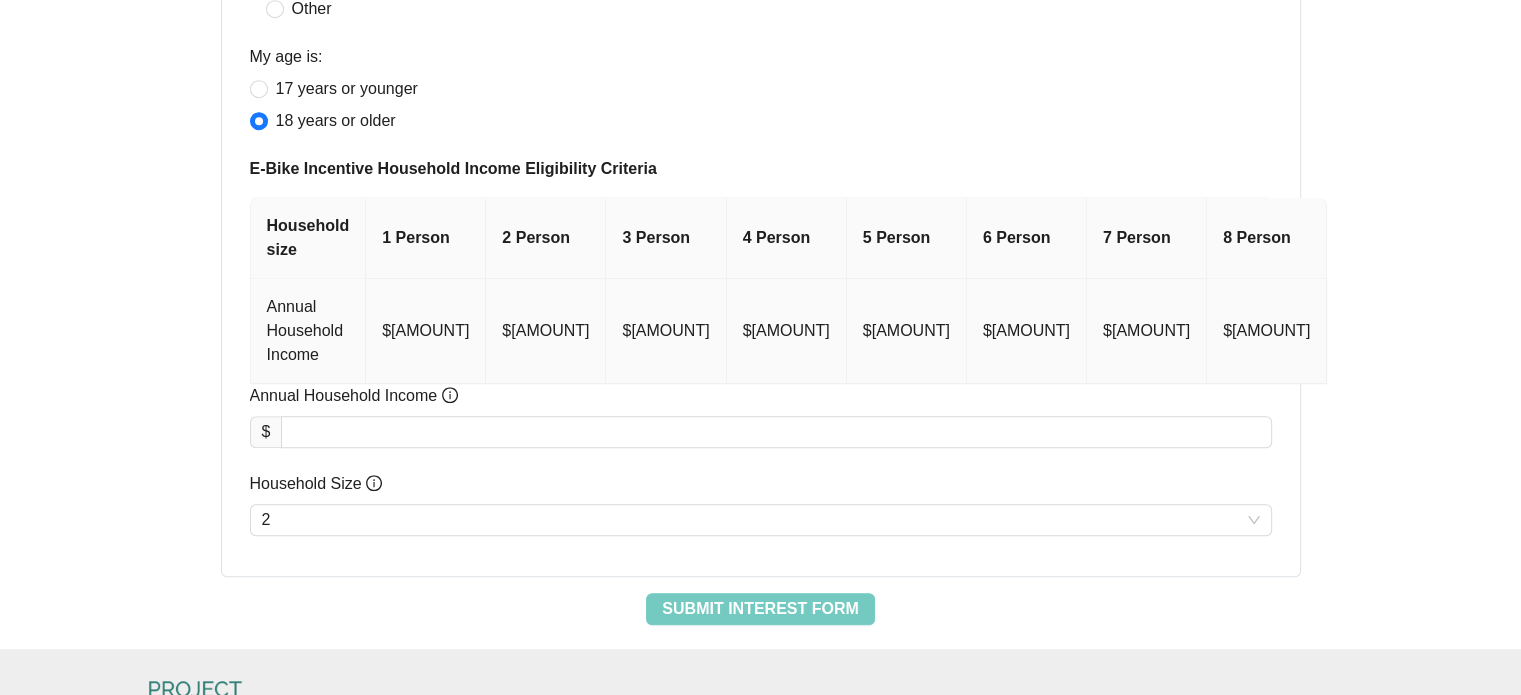 click on "$[AMOUNT]" at bounding box center (546, 331) 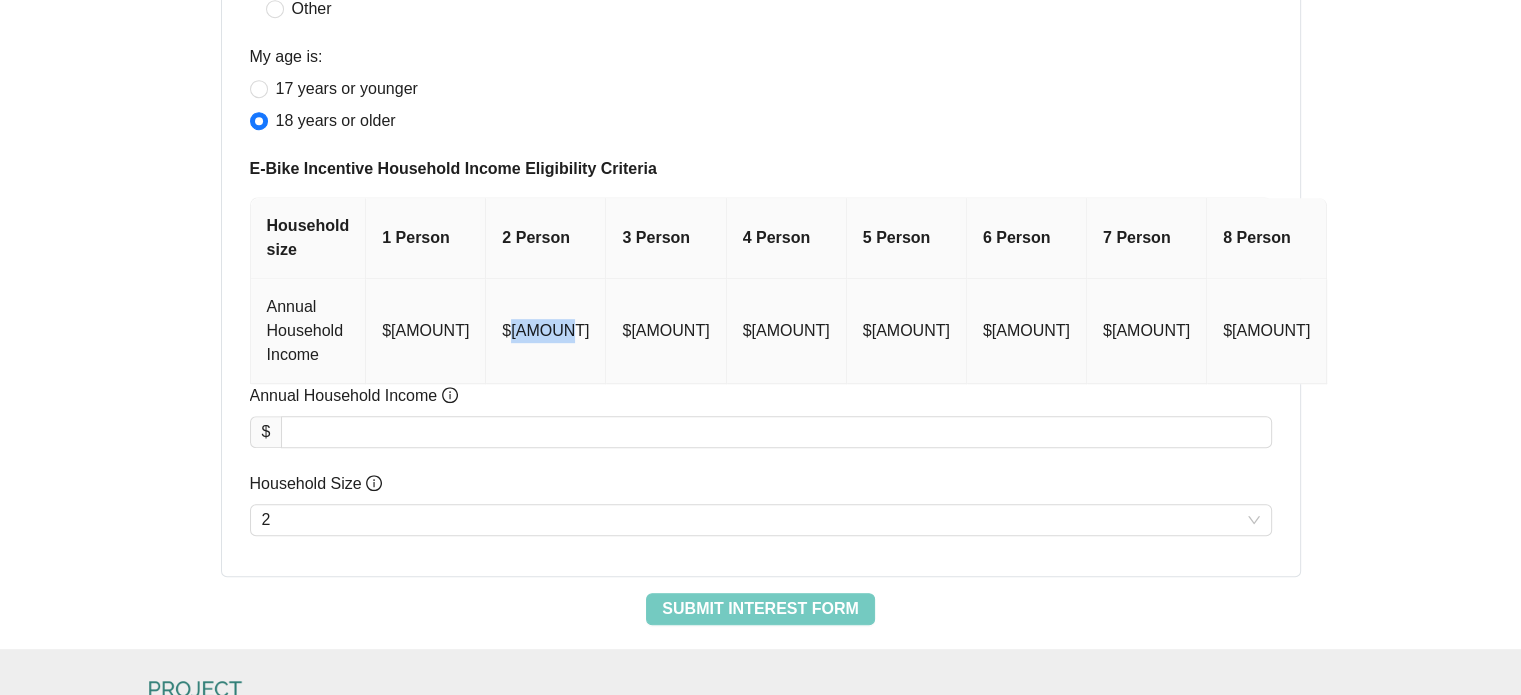 click on "$[AMOUNT]" at bounding box center [546, 331] 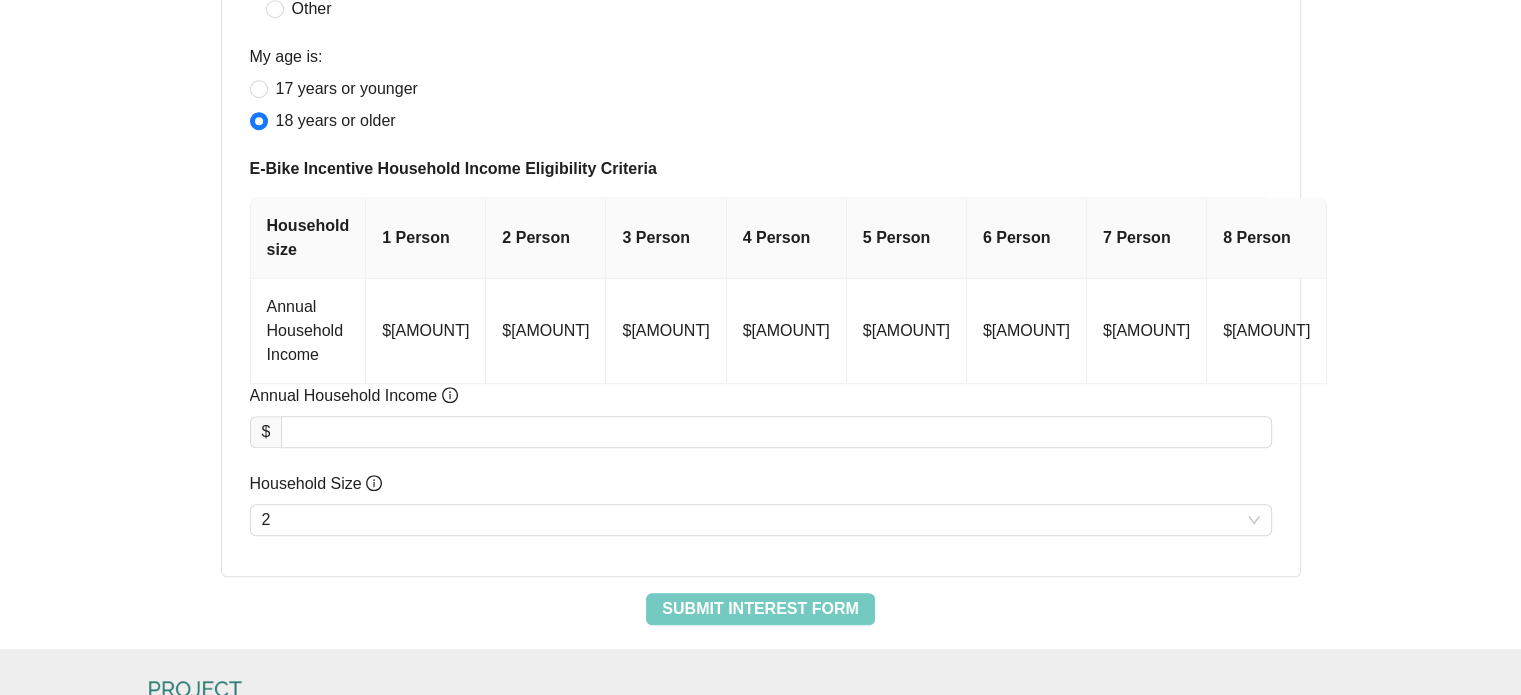 click on "Annual Household Income" at bounding box center (761, 400) 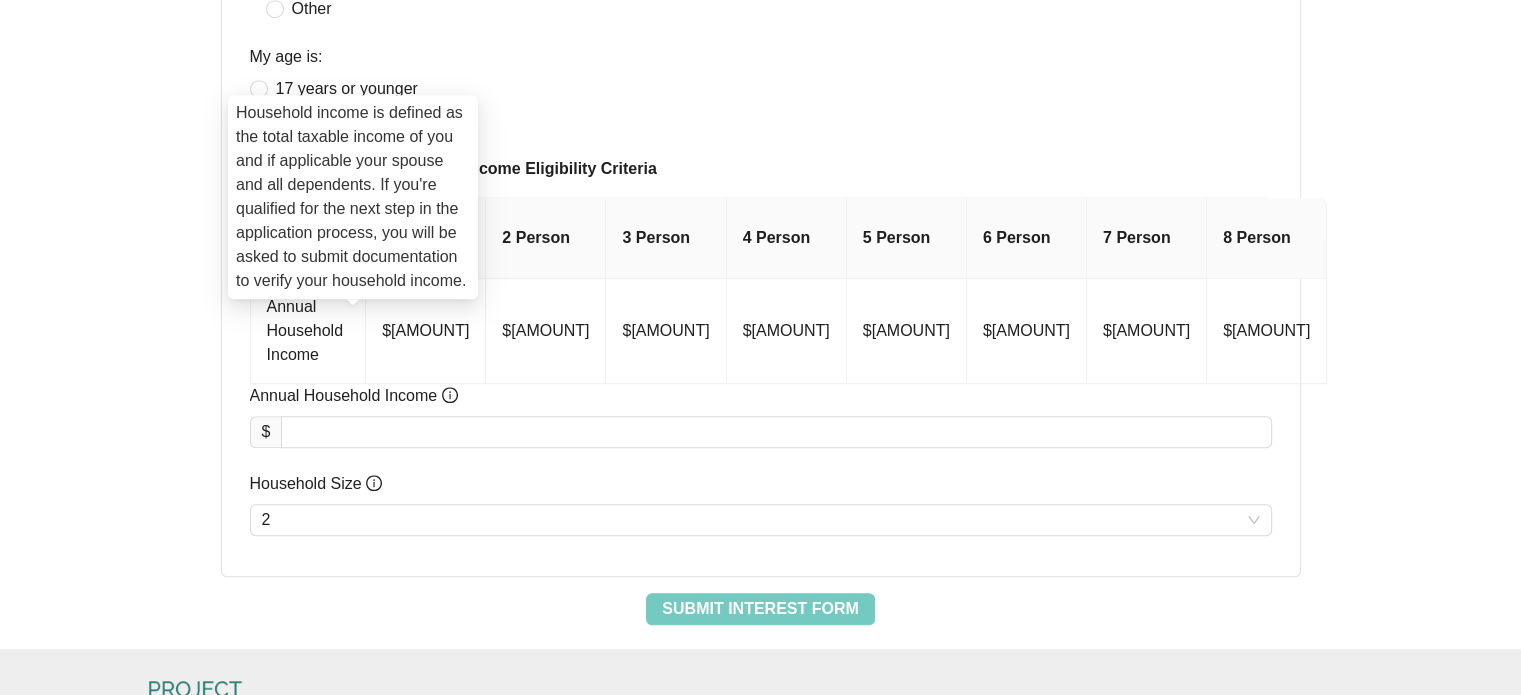 click 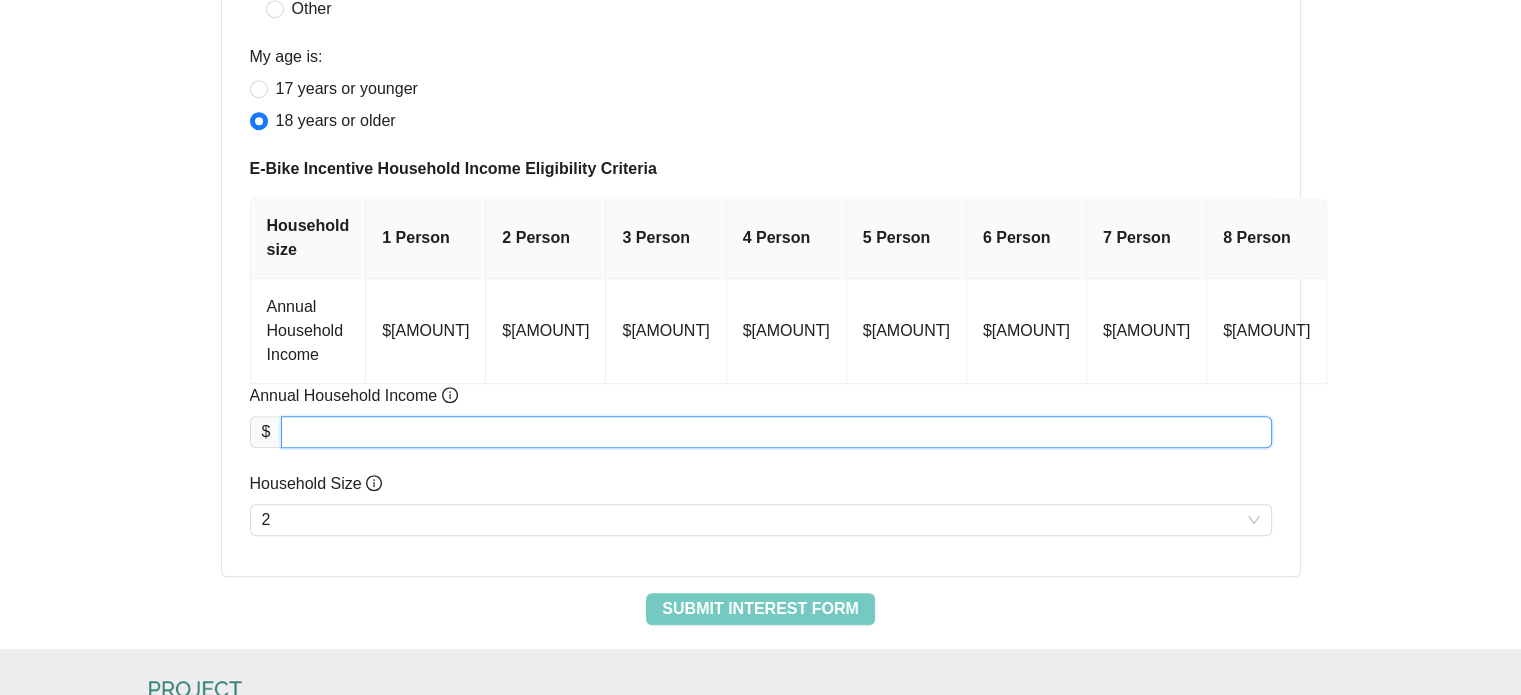click on "Annual Household Income" at bounding box center (776, 432) 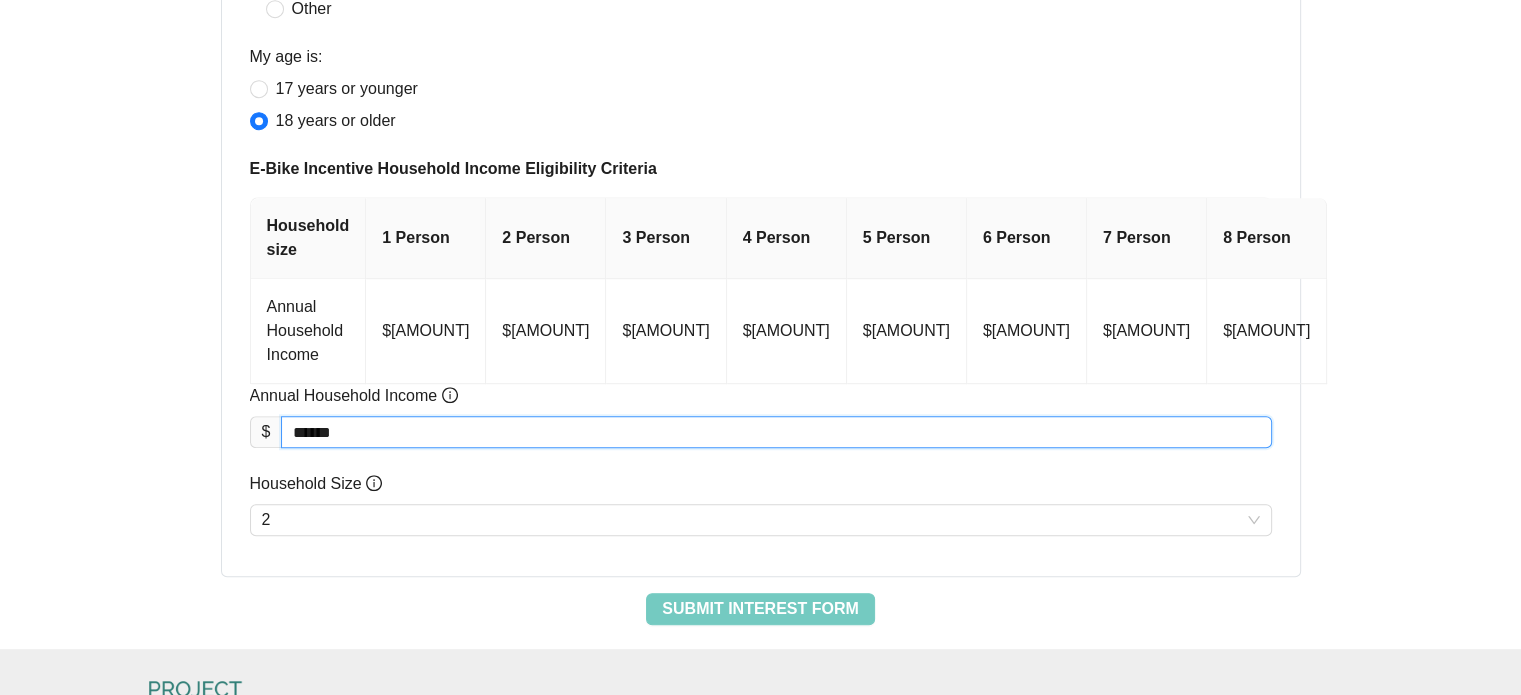 type on "******" 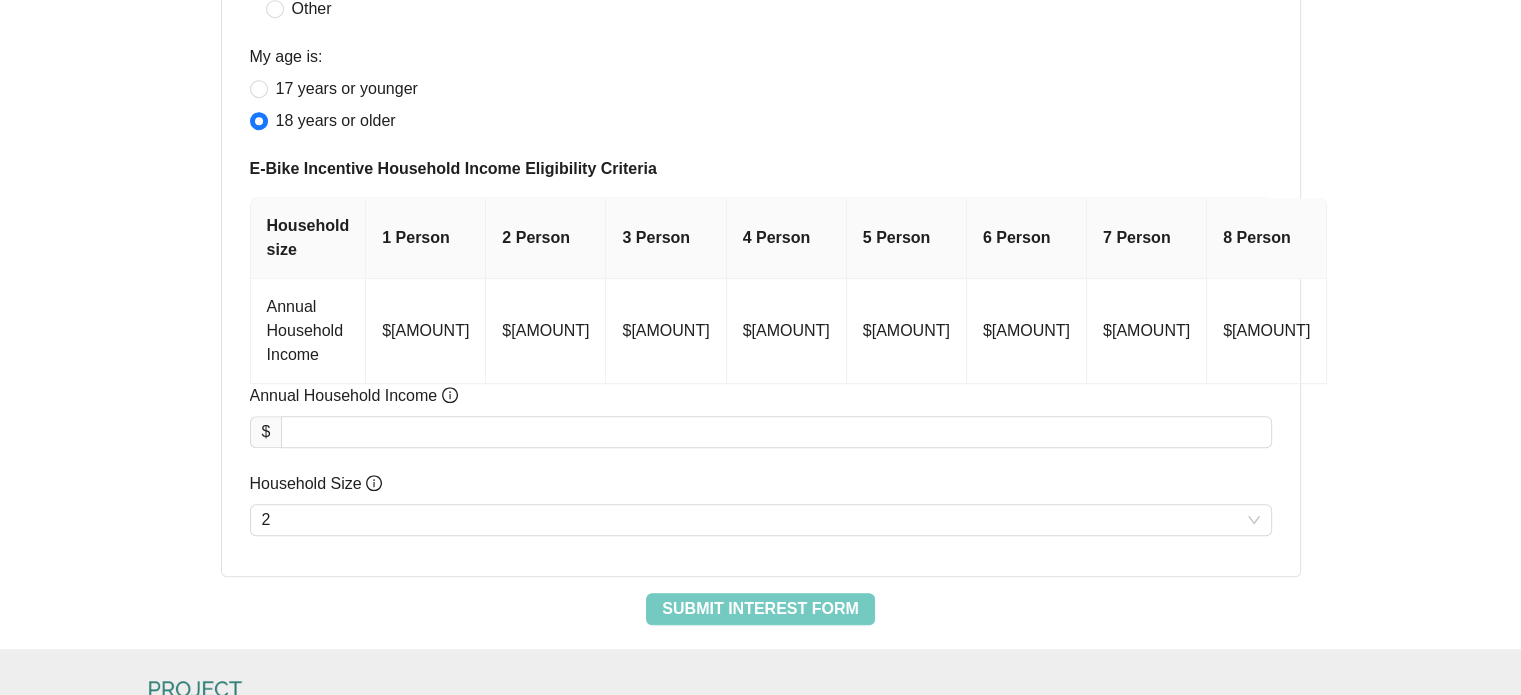 click on "Application | Step 1 of 8 Interest Form: Confirm Your Eligibility Complete the Interest Form below to determine your eligibility to apply now for the E-Bike rebate. Where do you live? Village of [LOCATION] Town of [LOCATION] Village of [LOCATION] Village of [LOCATION] Village of [LOCATION] Village of [LOCATION] Other My age is: [AGE] years or younger [AGE] years or older E-Bike Incentive Household Income Eligibility Criteria Household size 1 Person 2 Person 3 Person 4 Person 5 Person 6 Person 7 Person 8 Person Annual Household Income $80,150 $91,600 $103,050 $114,450 $123,650 $132,800 $141,950 $151,100 Annual Household Income   $ **** Household Size   2" at bounding box center (761, 70) 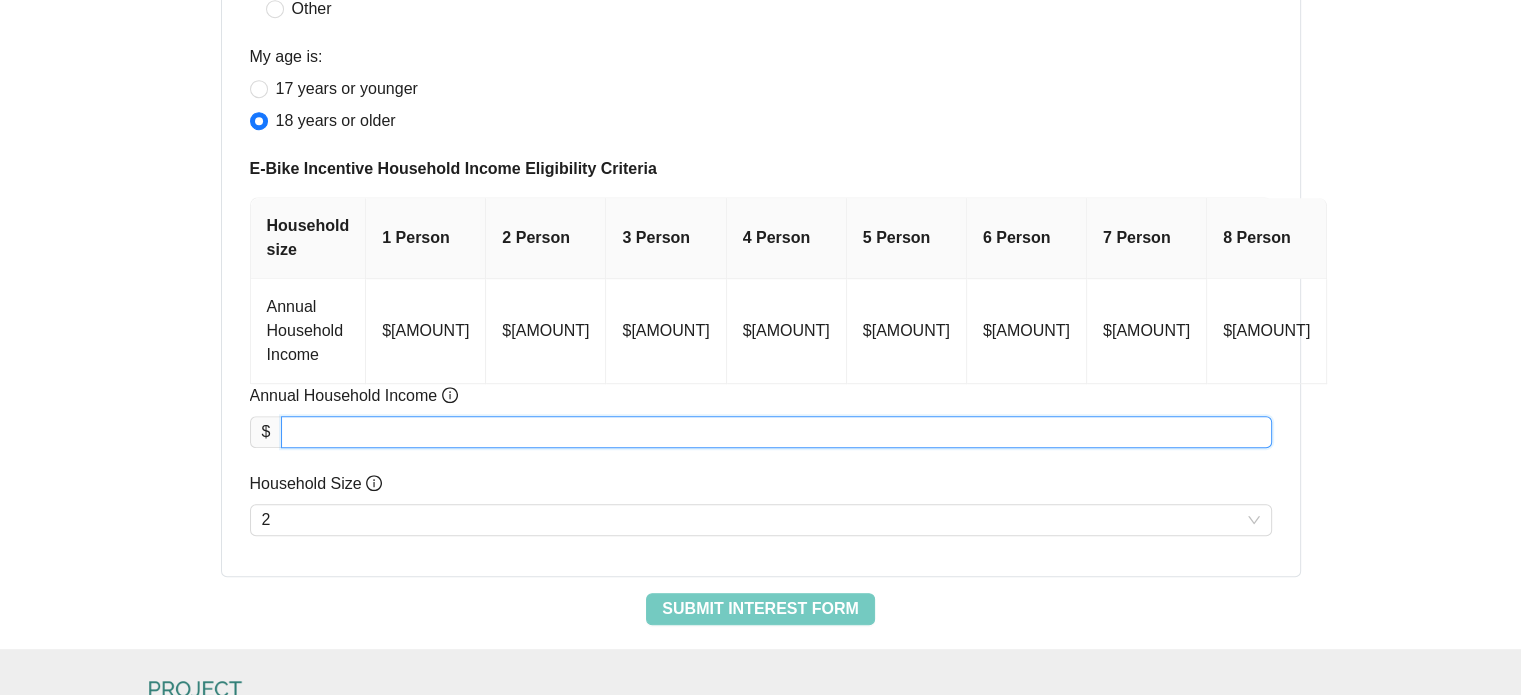 click on "Annual Household Income" at bounding box center [776, 432] 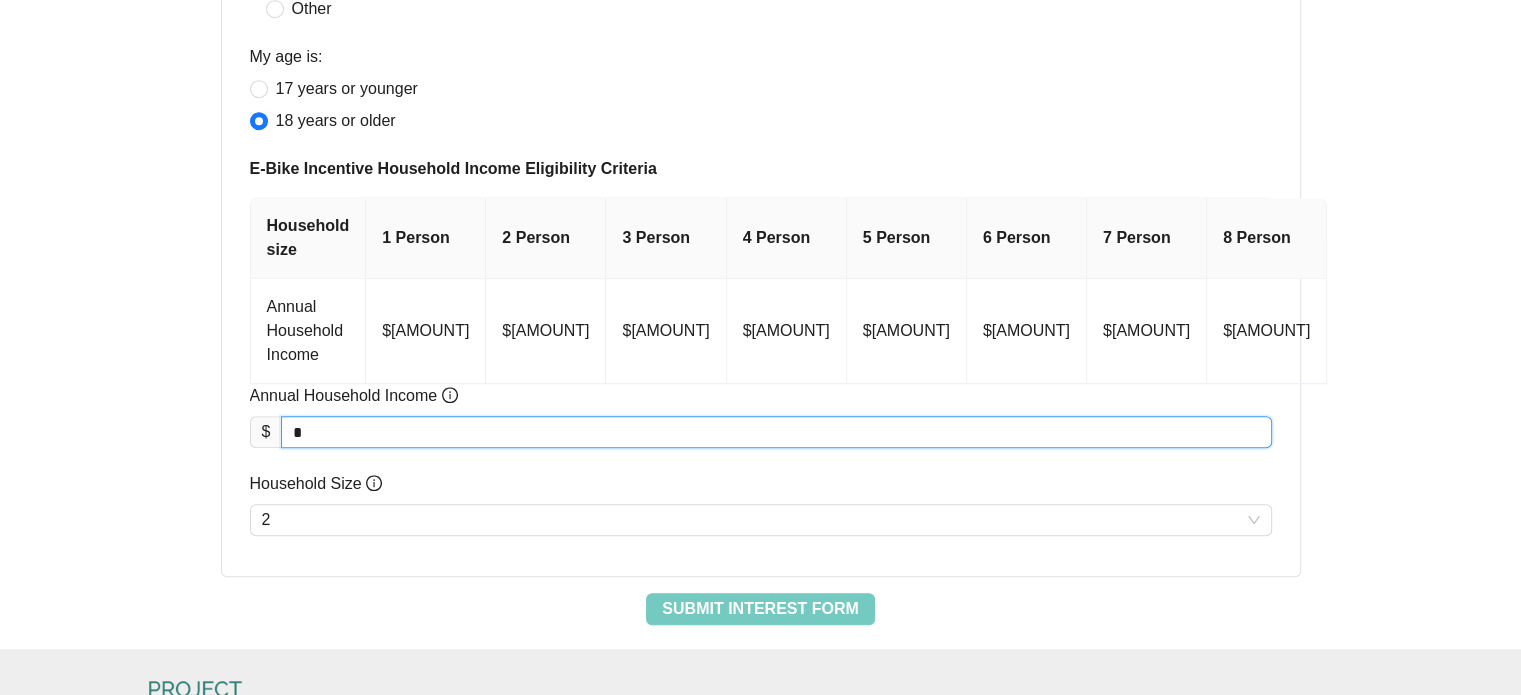 type on "****" 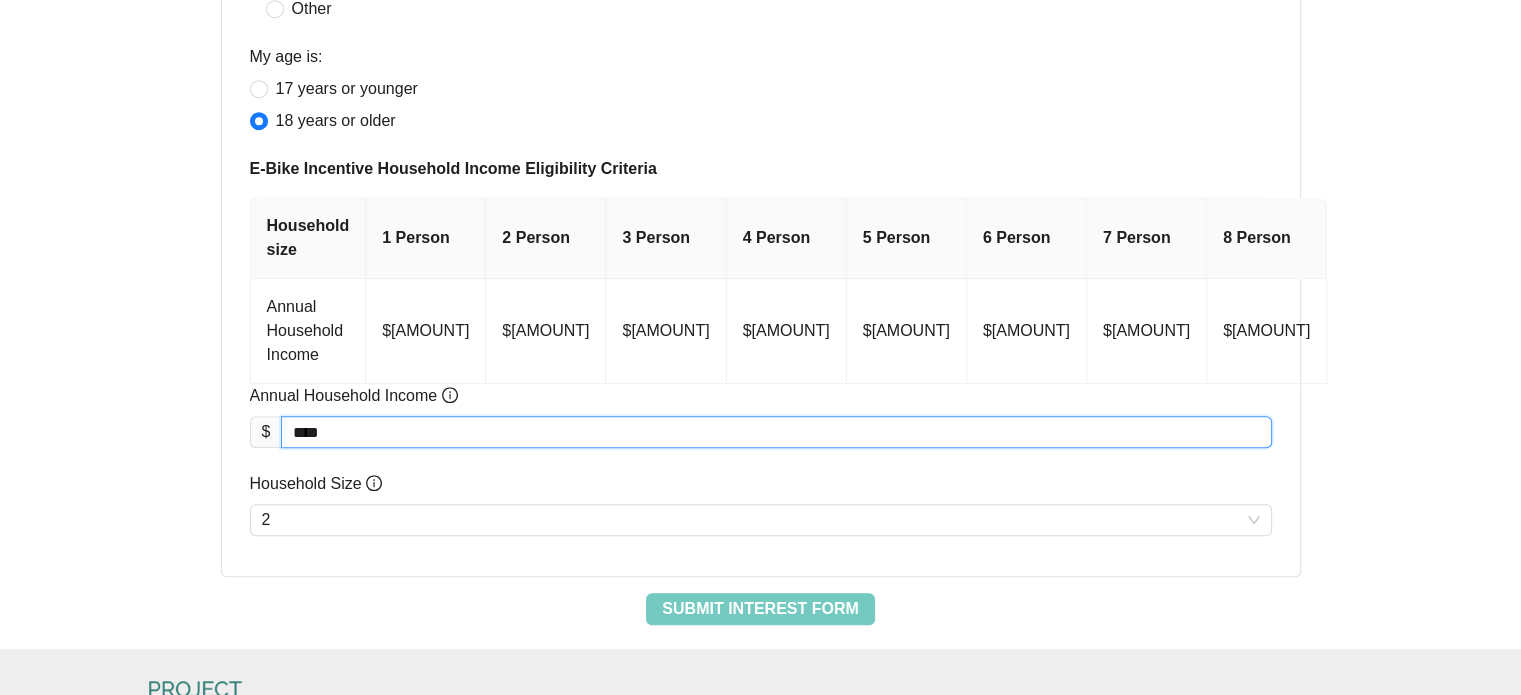 click on "Application | Step 1 of 8 Interest Form: Confirm Your Eligibility Complete the Interest Form below to determine your eligibility to apply now for the E-Bike rebate. Where do you live? Village of [LOCATION] Town of [LOCATION] Village of [LOCATION] Village of [LOCATION] Village of [LOCATION] Village of [LOCATION] Other My age is: [AGE] years or younger [AGE] years or older E-Bike Incentive Household Income Eligibility Criteria Household size 1 Person 2 Person 3 Person 4 Person 5 Person 6 Person 7 Person 8 Person Annual Household Income $80,150 $91,600 $103,050 $114,450 $123,650 $132,800 $141,950 $151,100 Annual Household Income   $ **** Household Size   2" at bounding box center (761, 70) 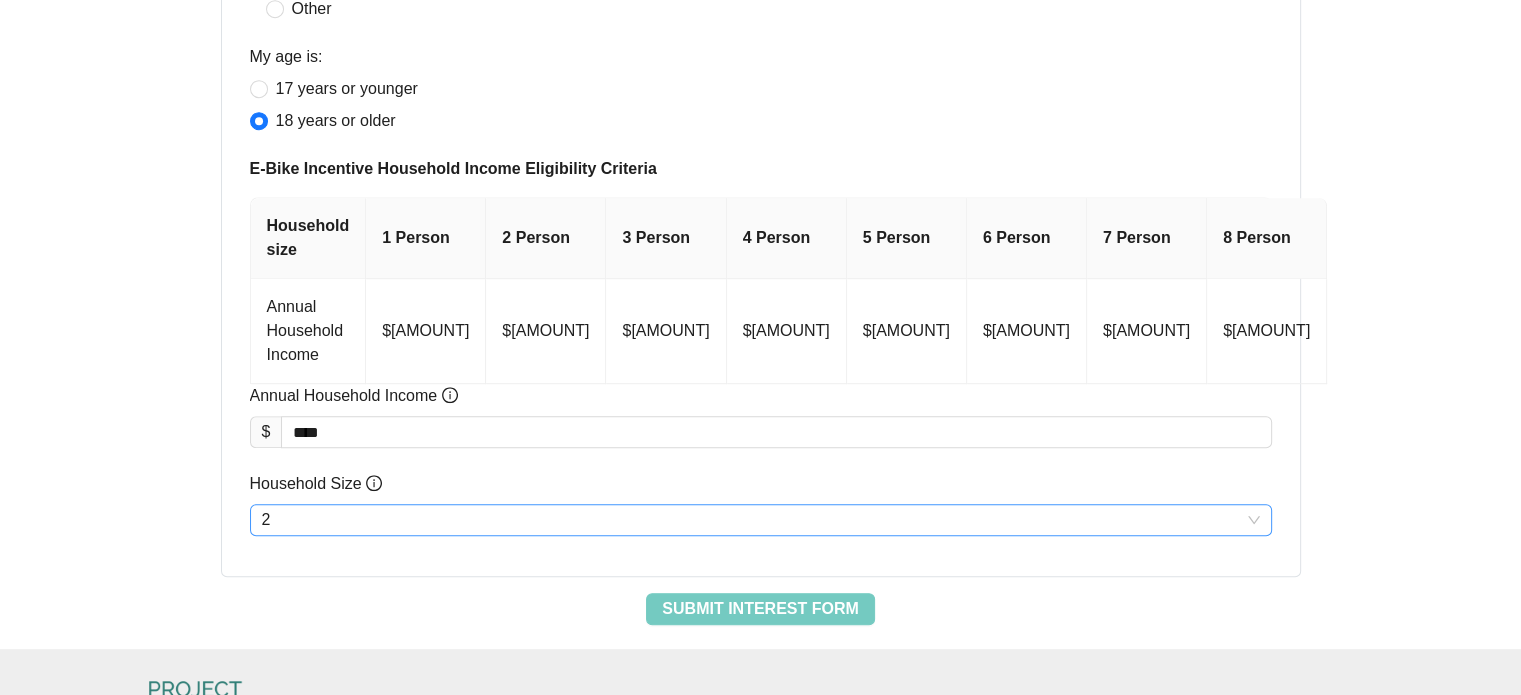 click on "2" at bounding box center [761, 520] 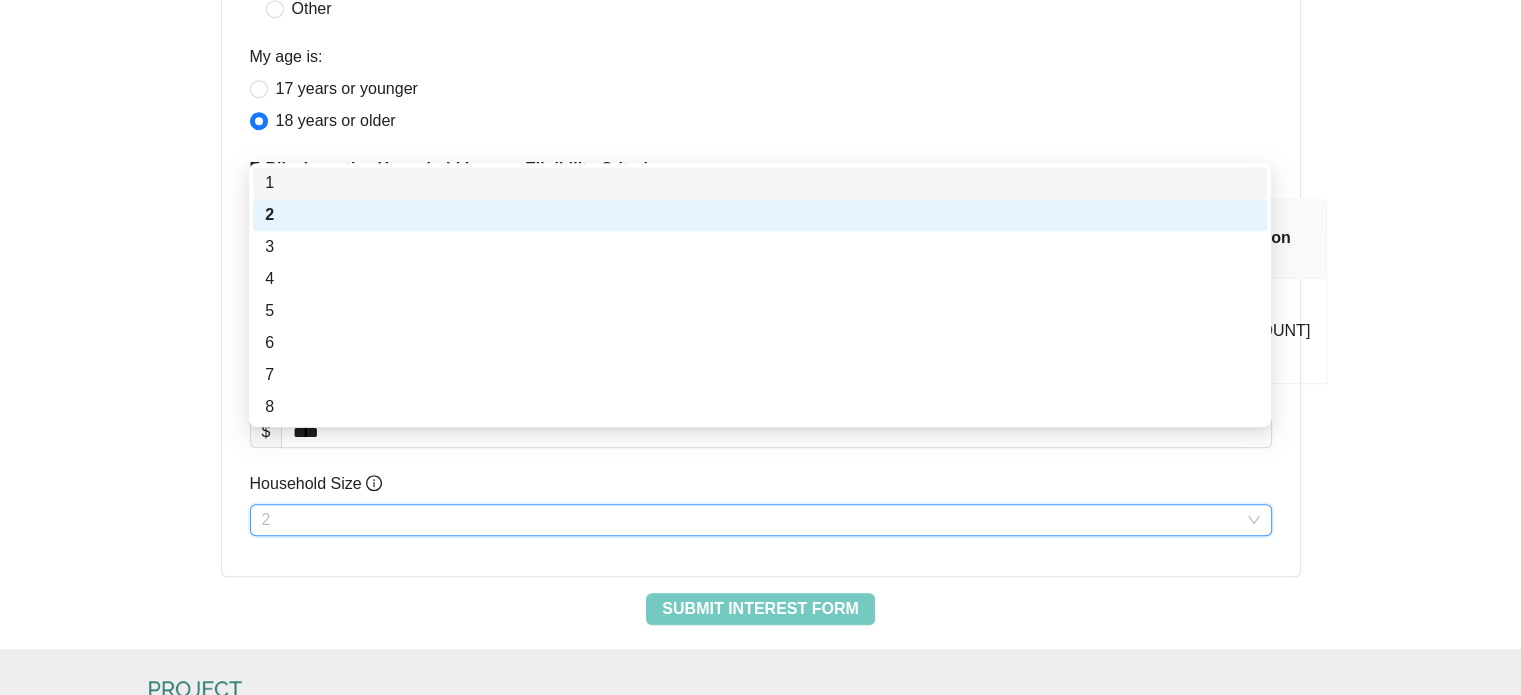 click on "1" at bounding box center (760, 183) 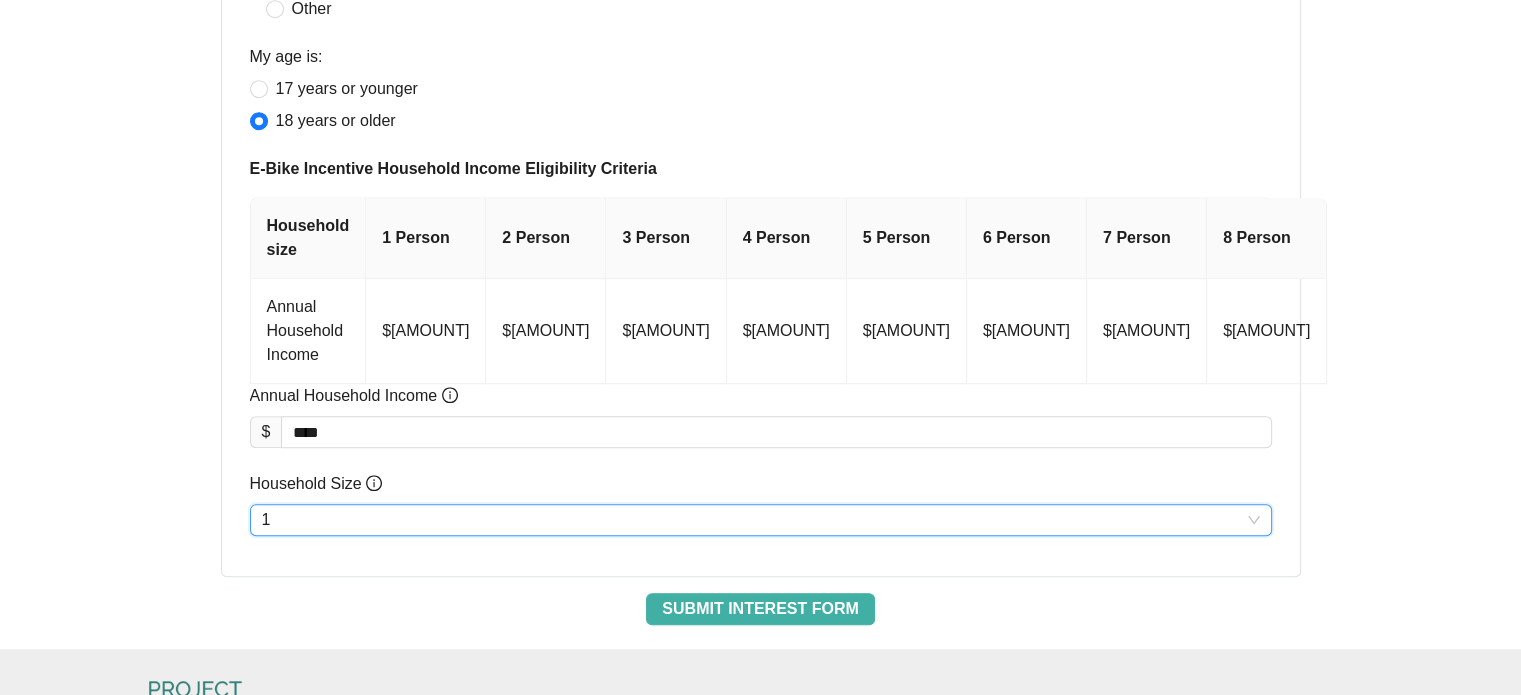 click on "Submit Interest Form" at bounding box center (760, 609) 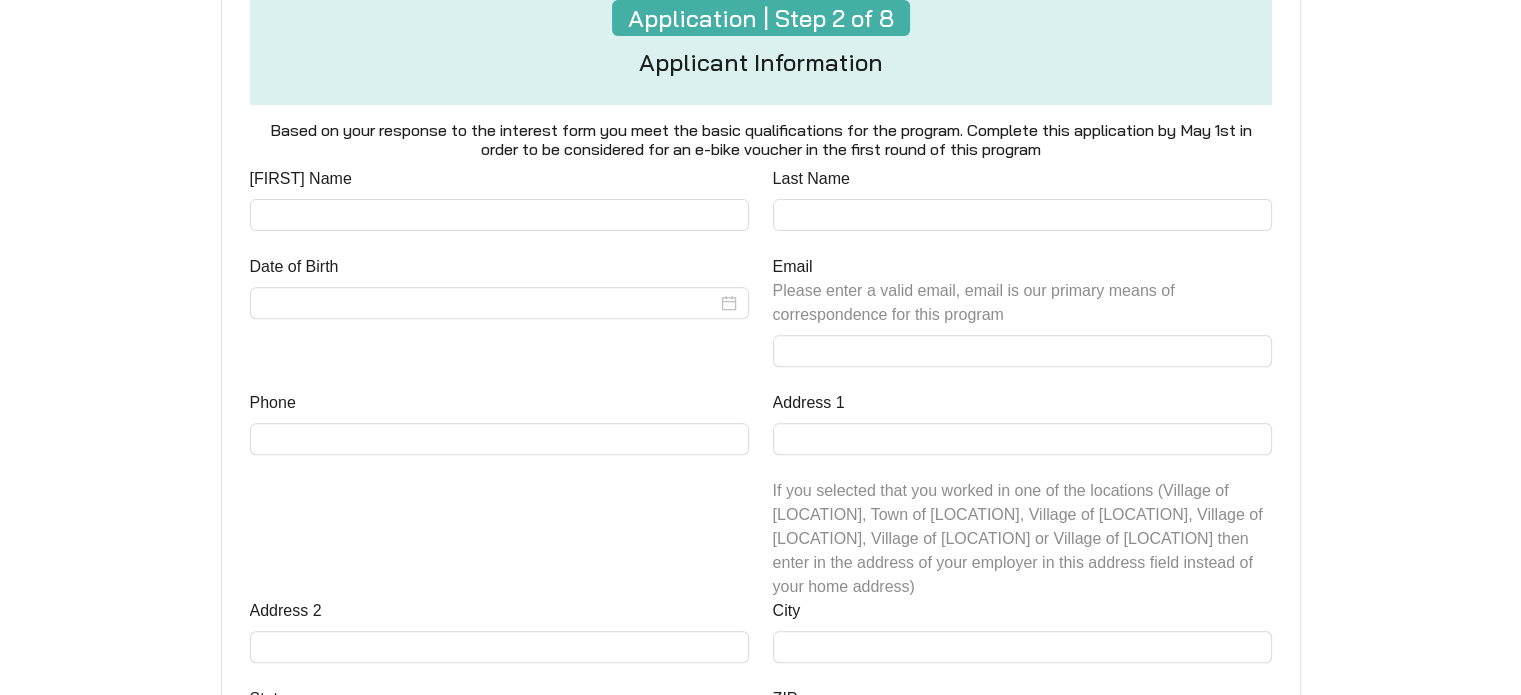 scroll, scrollTop: 700, scrollLeft: 0, axis: vertical 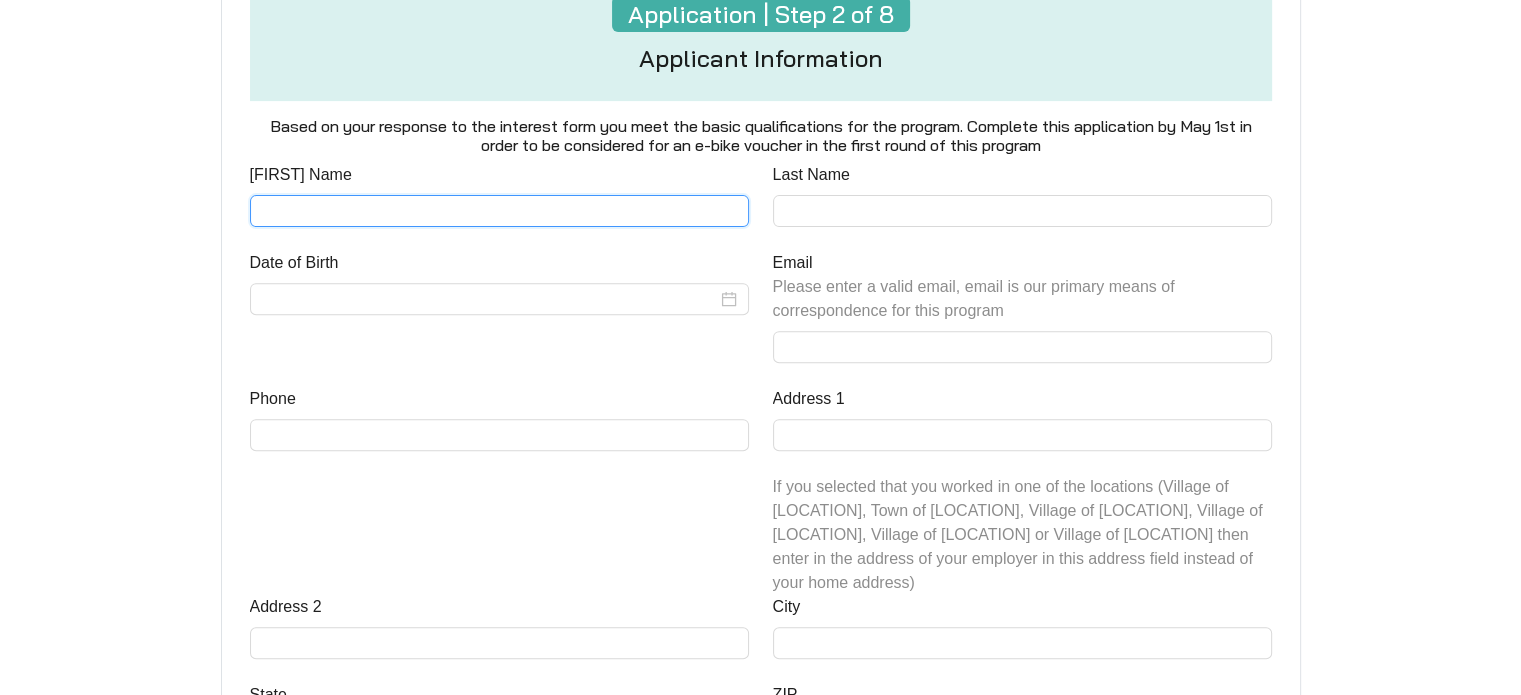 click on "[FIRST] Name" at bounding box center (499, 211) 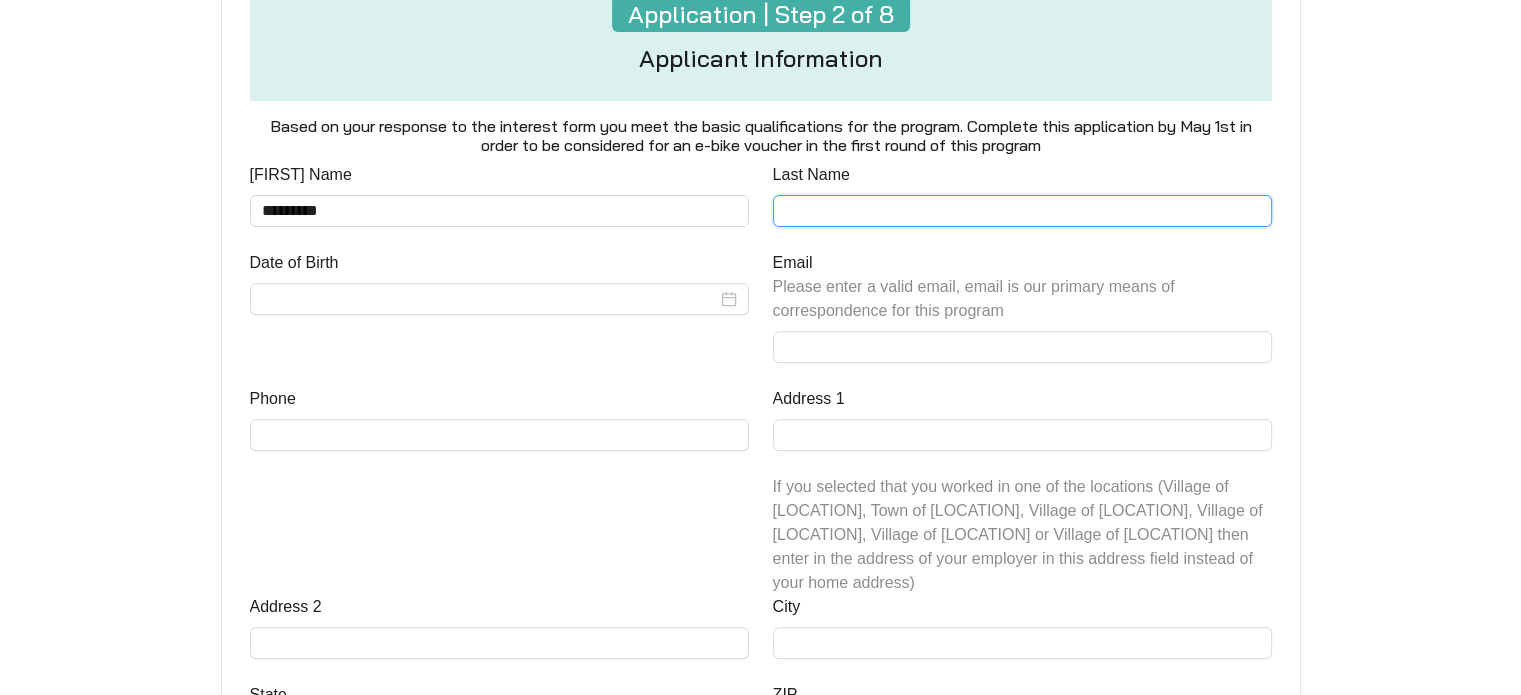 click on "Last Name" at bounding box center [1022, 211] 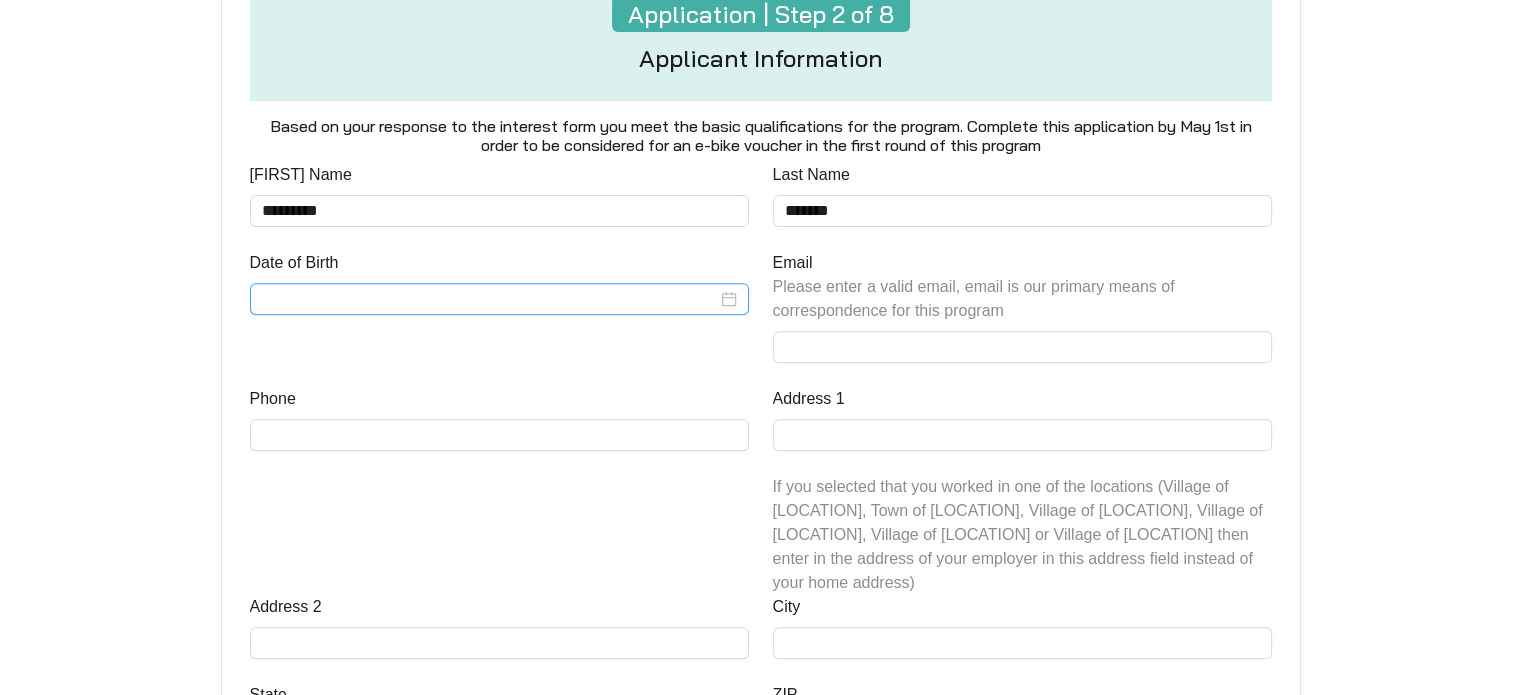 click at bounding box center [499, 299] 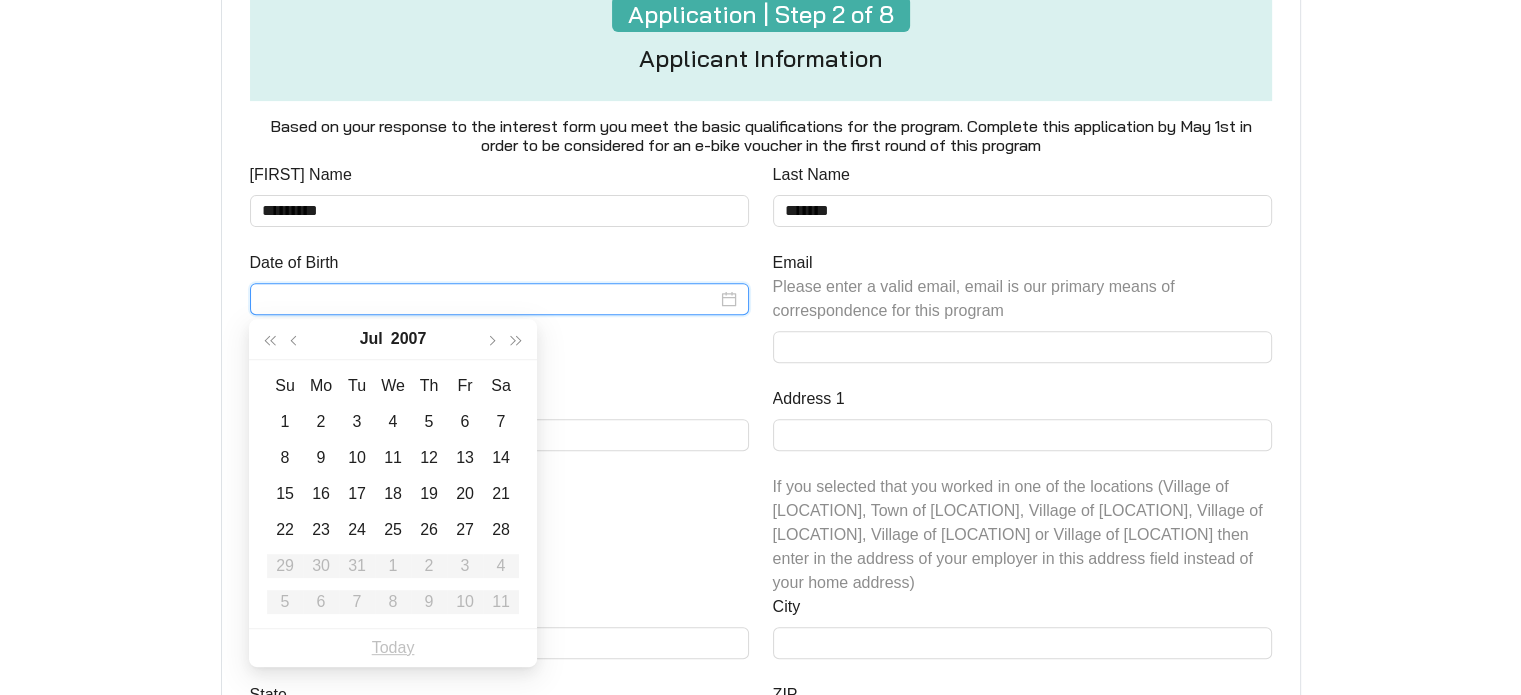 click on "Date of Birth" at bounding box center (489, 299) 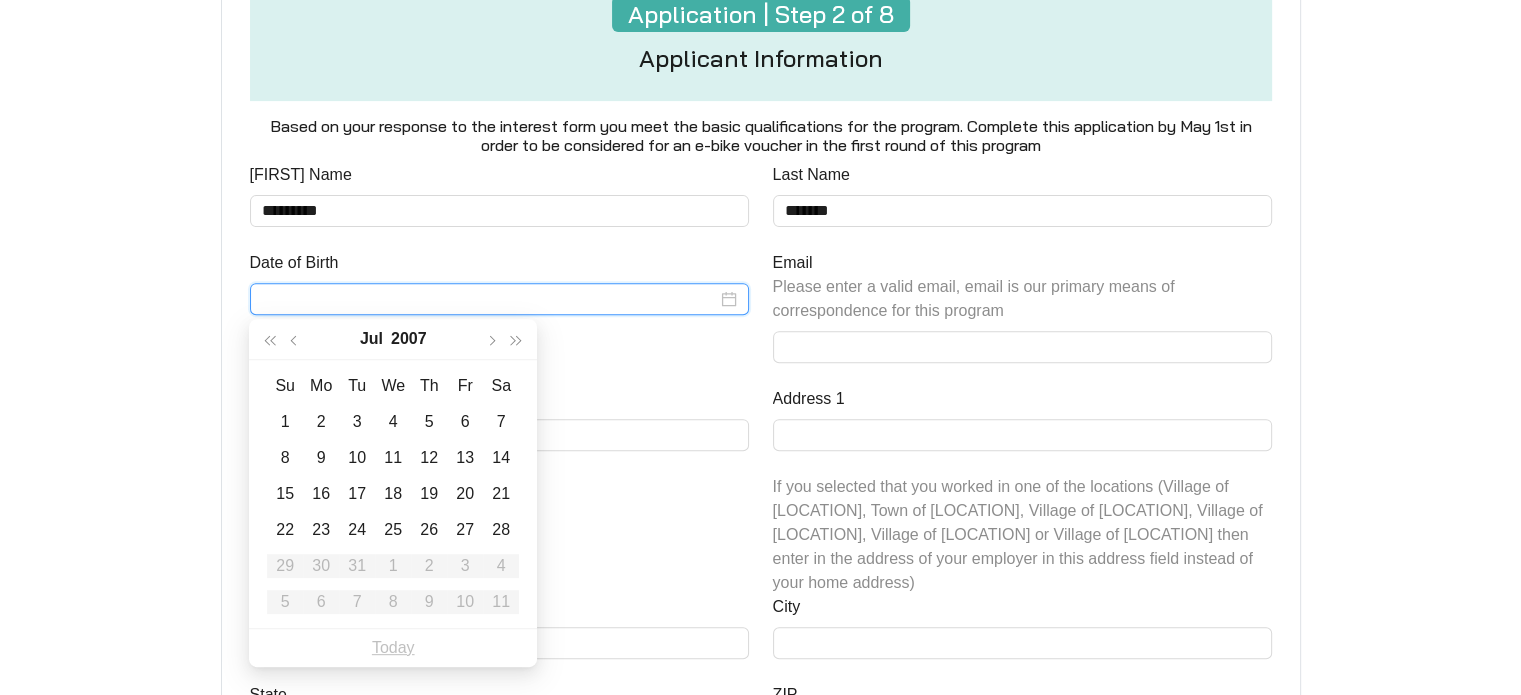 click on "Date of Birth" at bounding box center (499, 319) 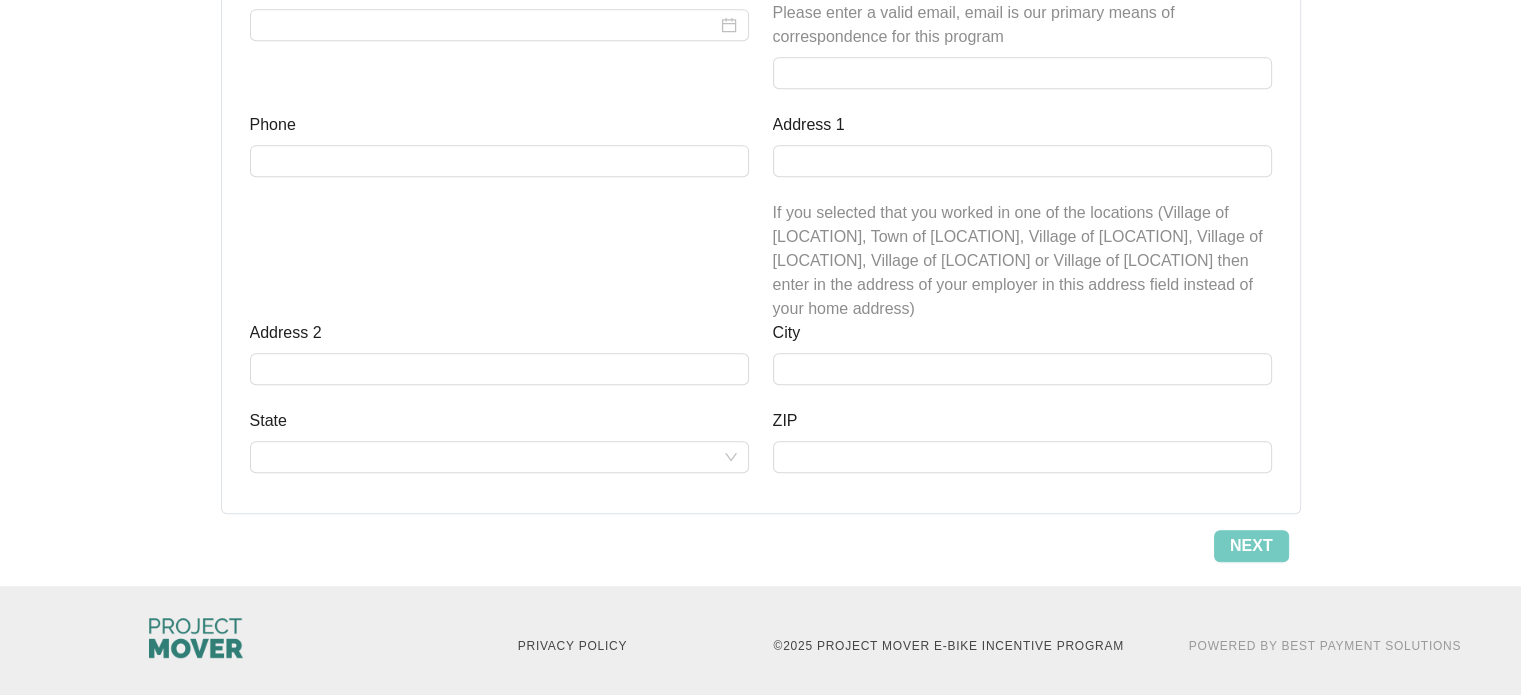 scroll, scrollTop: 984, scrollLeft: 0, axis: vertical 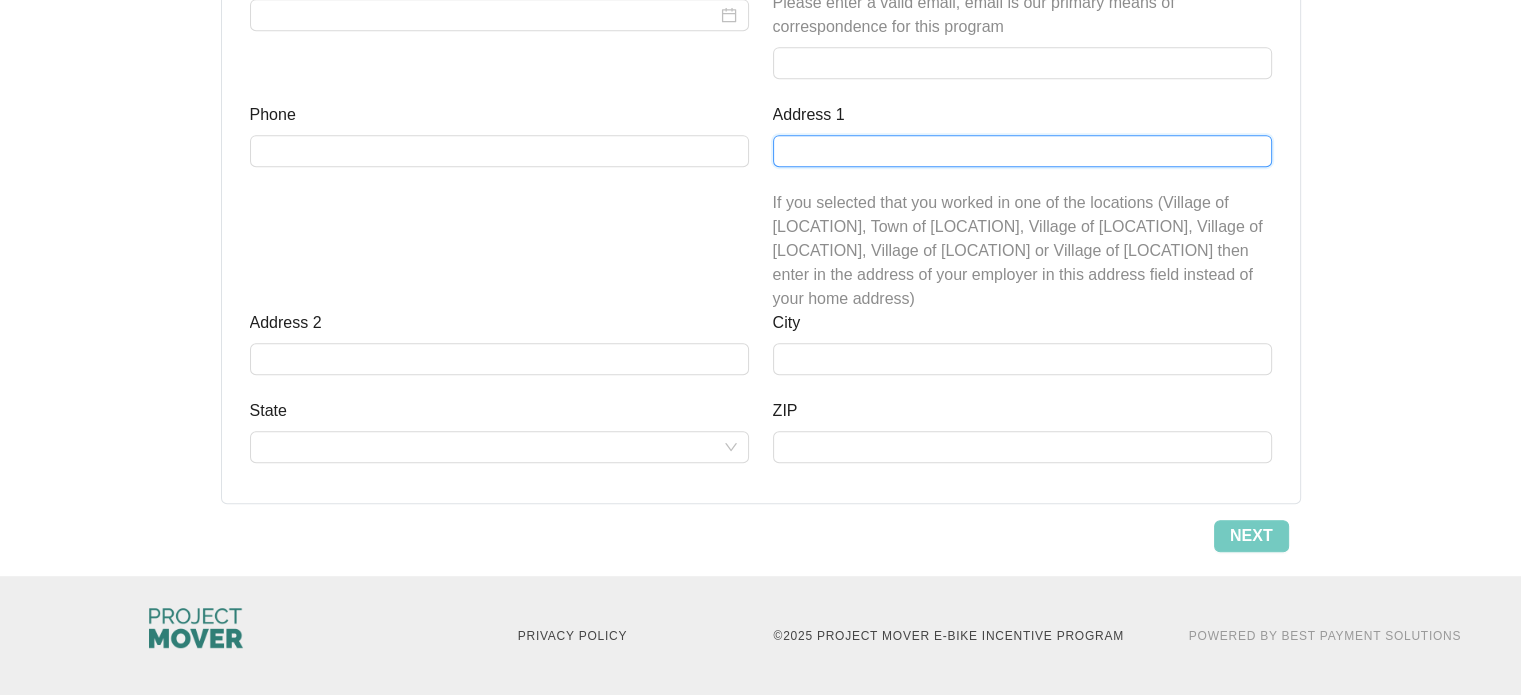 click on "Address 1" at bounding box center (1022, 151) 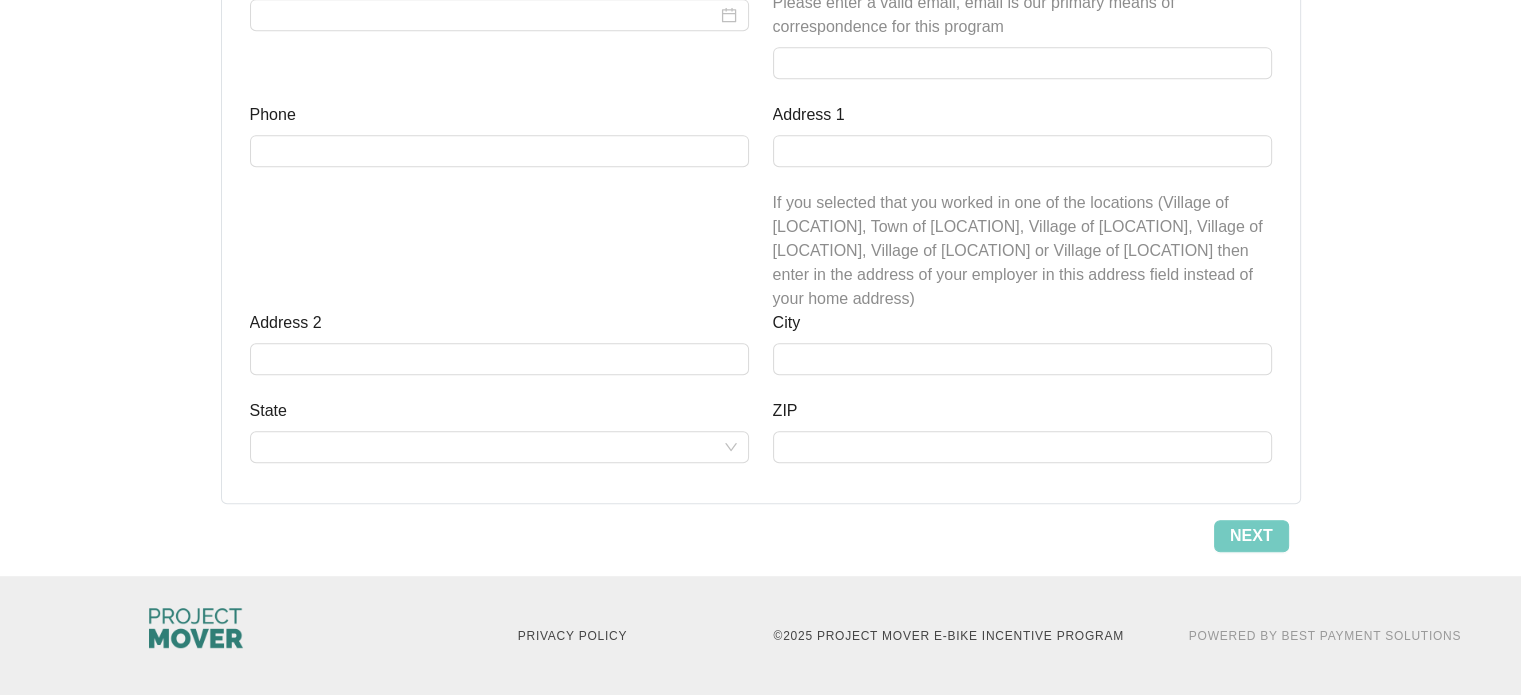 click on "If you selected that you worked in one of the locations (Village of [LOCATION], Town of [LOCATION], Village of [LOCATION], Village of [LOCATION], Village of [LOCATION] or Village of [LOCATION] then enter in the address of your employer in this address field instead of your home address)" at bounding box center (1018, 250) 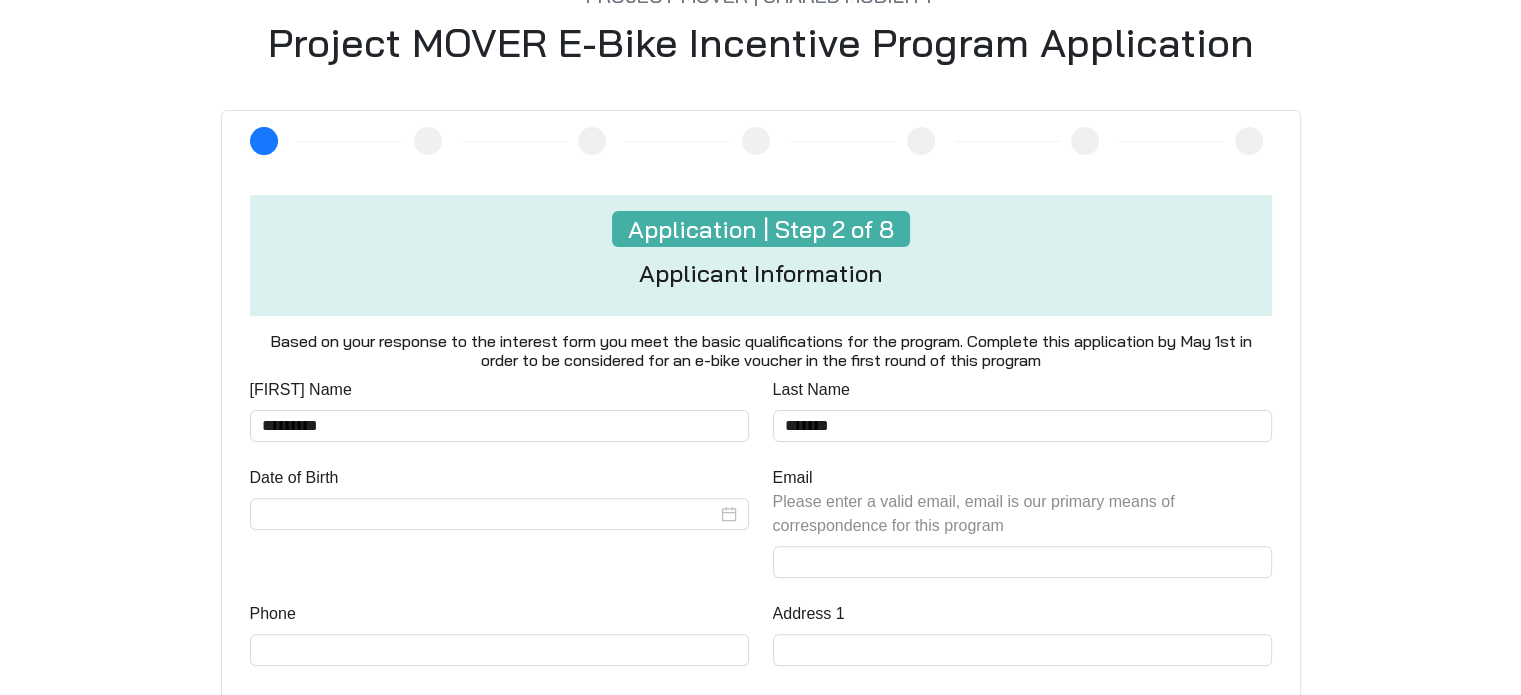 scroll, scrollTop: 484, scrollLeft: 0, axis: vertical 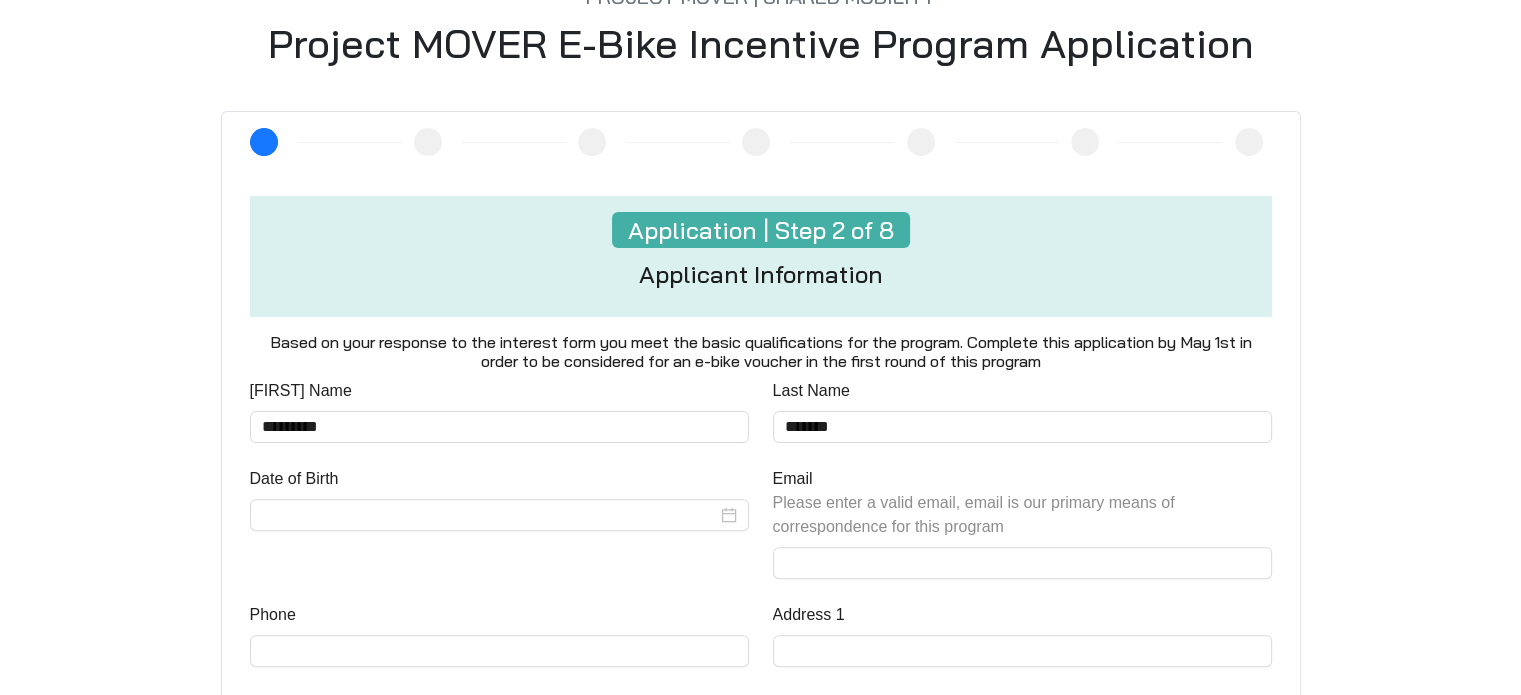 click on "2" at bounding box center [264, 142] 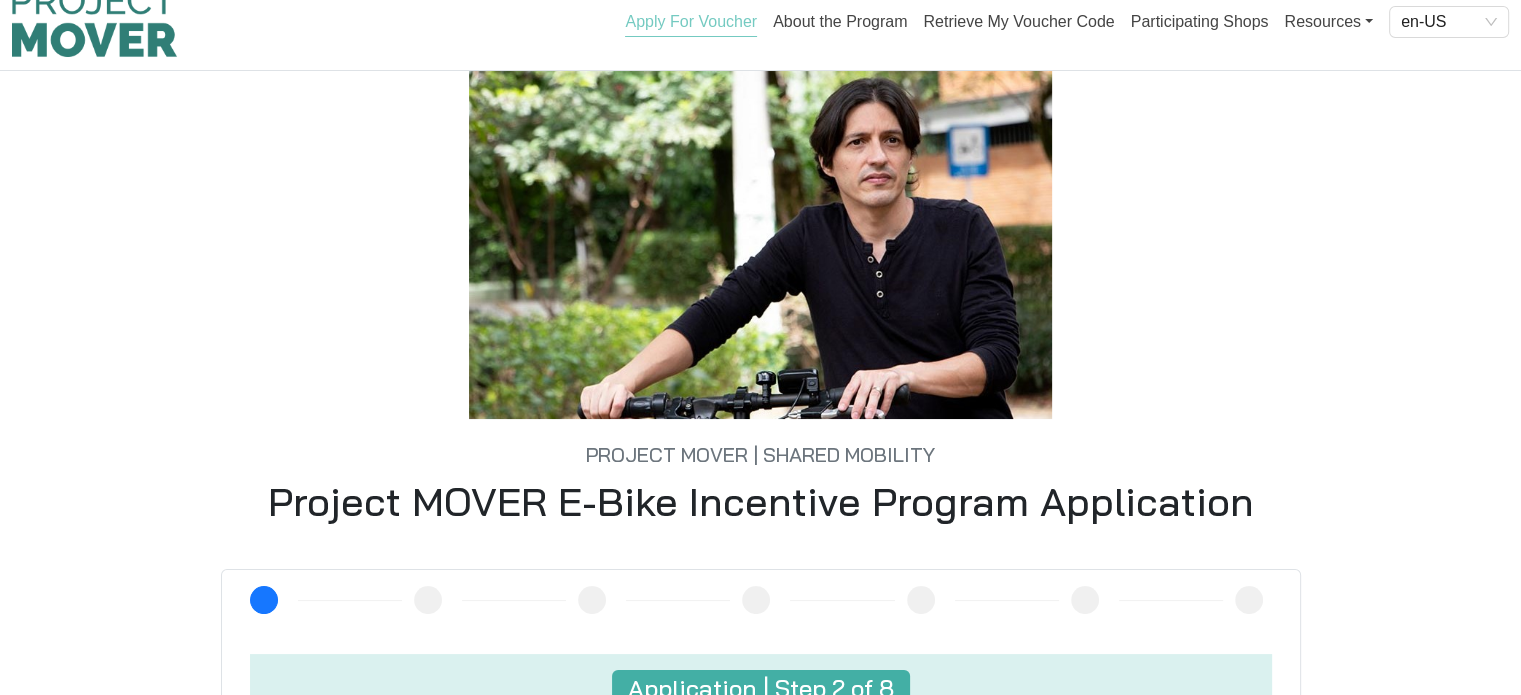 scroll, scrollTop: 0, scrollLeft: 0, axis: both 